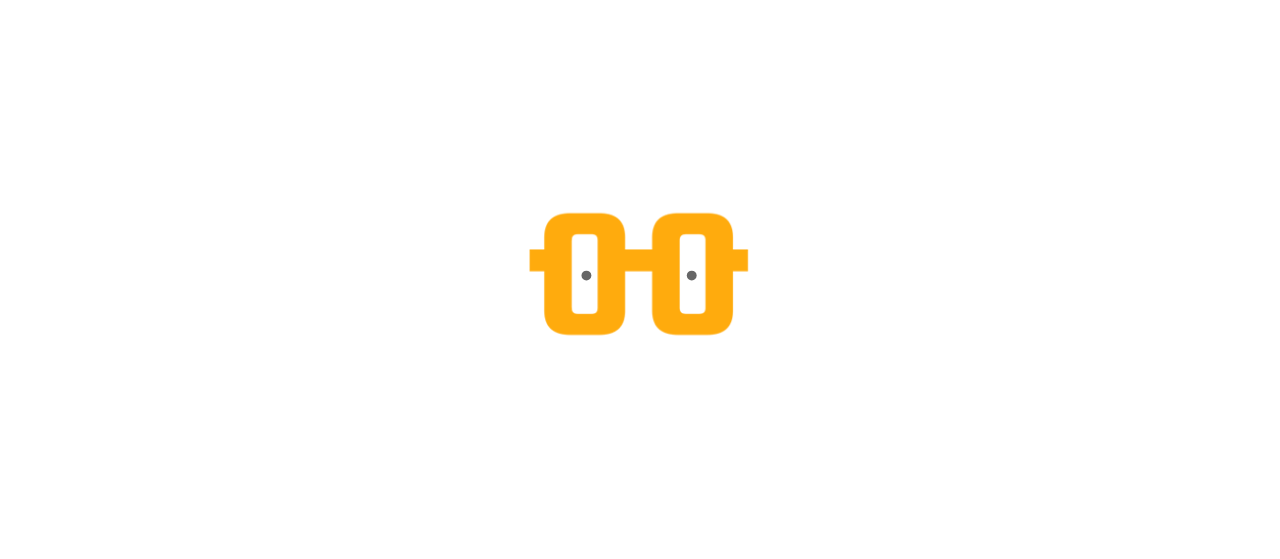 scroll, scrollTop: 0, scrollLeft: 0, axis: both 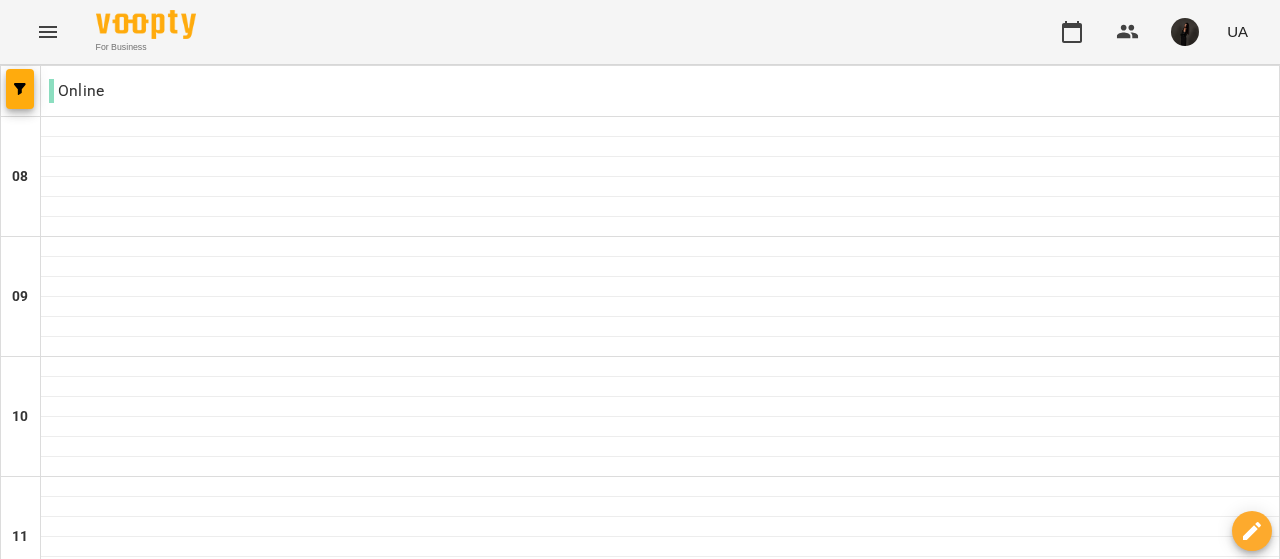 click on "пн 04 серп" at bounding box center (41, 1949) 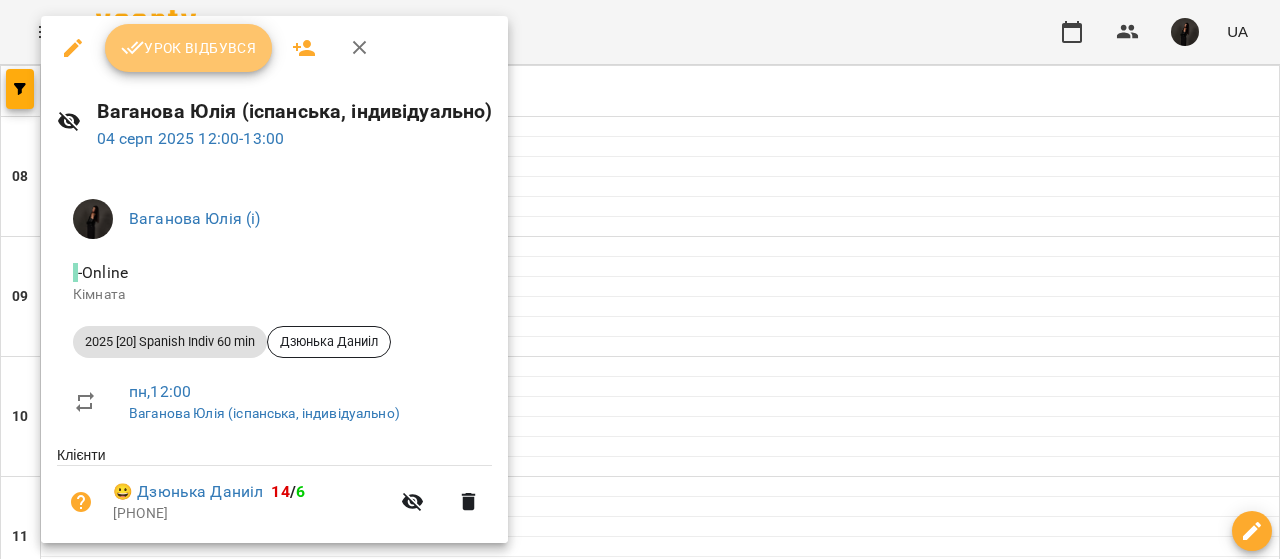 click on "Урок відбувся" at bounding box center [189, 48] 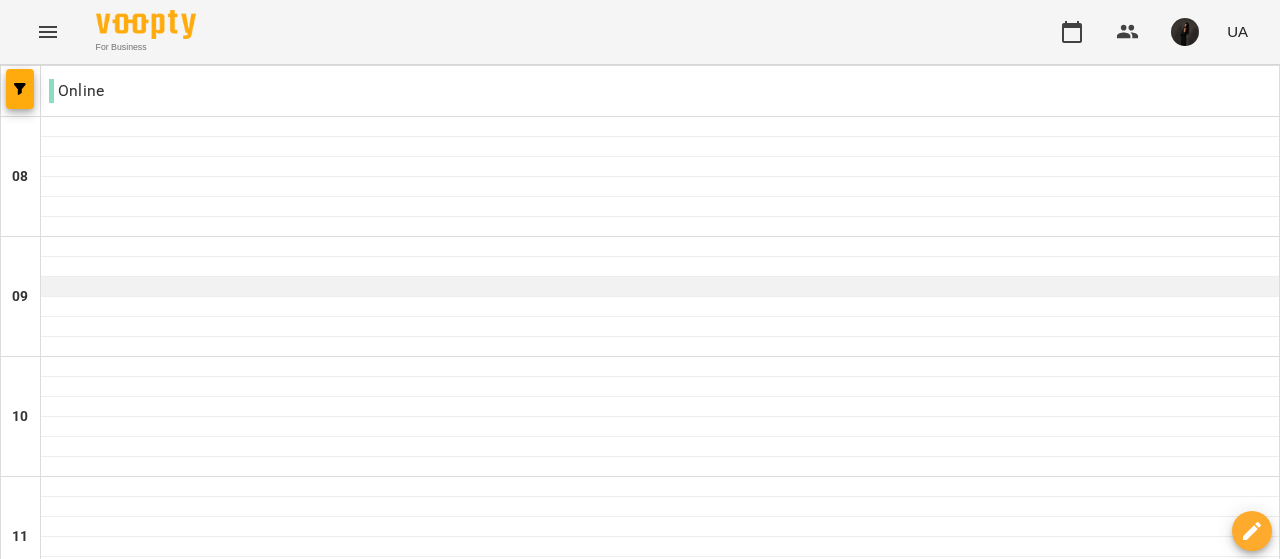 scroll, scrollTop: 452, scrollLeft: 0, axis: vertical 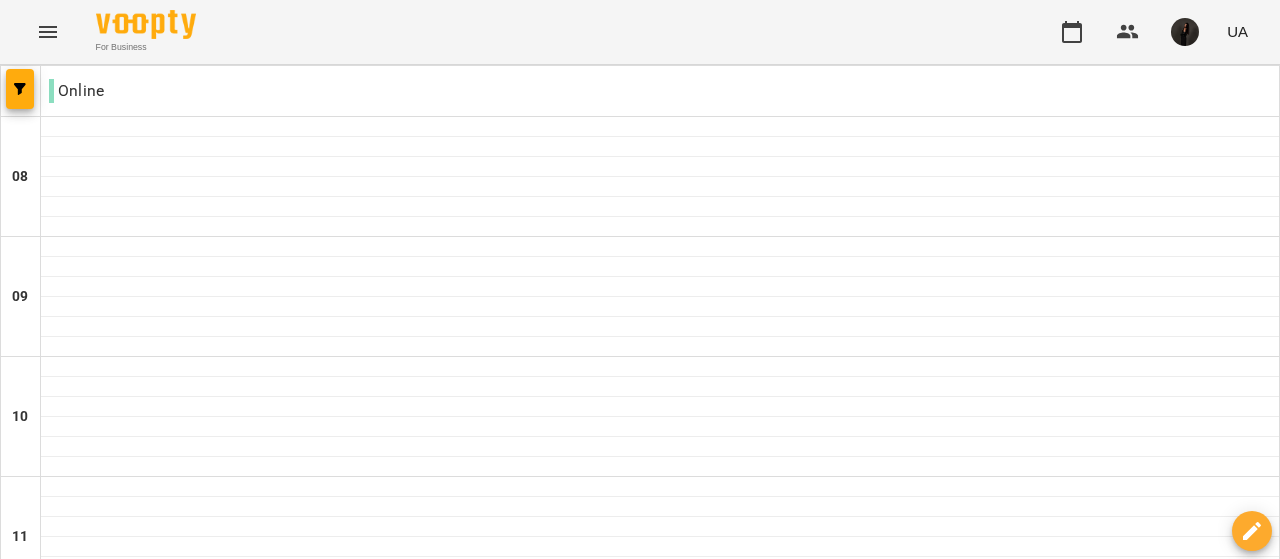 click on "[FIRST] [LAST]" at bounding box center [660, 780] 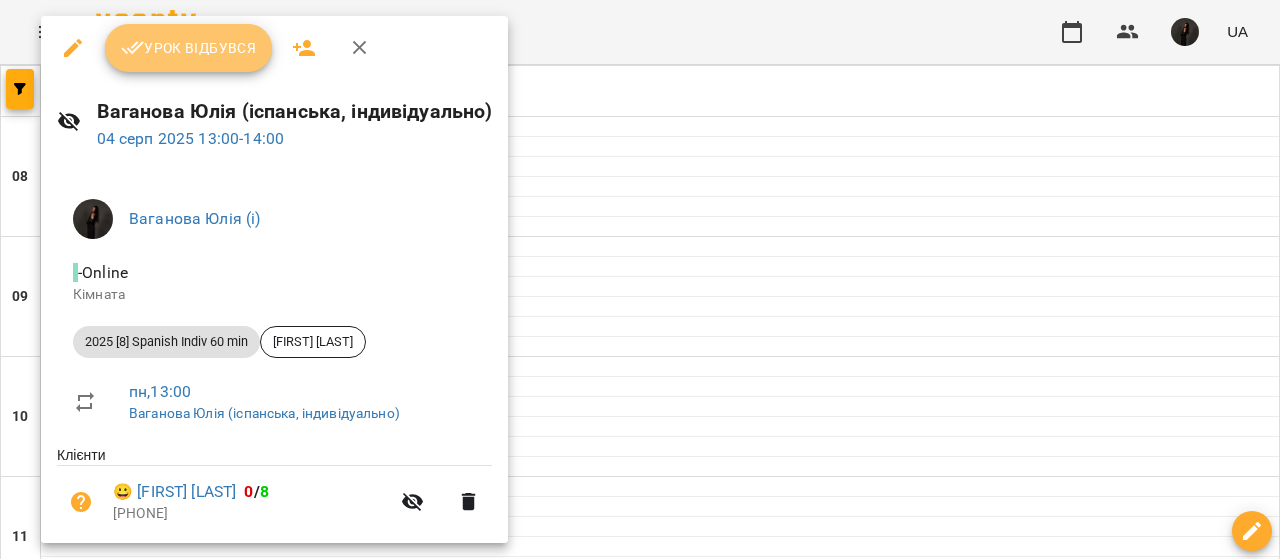 click on "Урок відбувся" at bounding box center [189, 48] 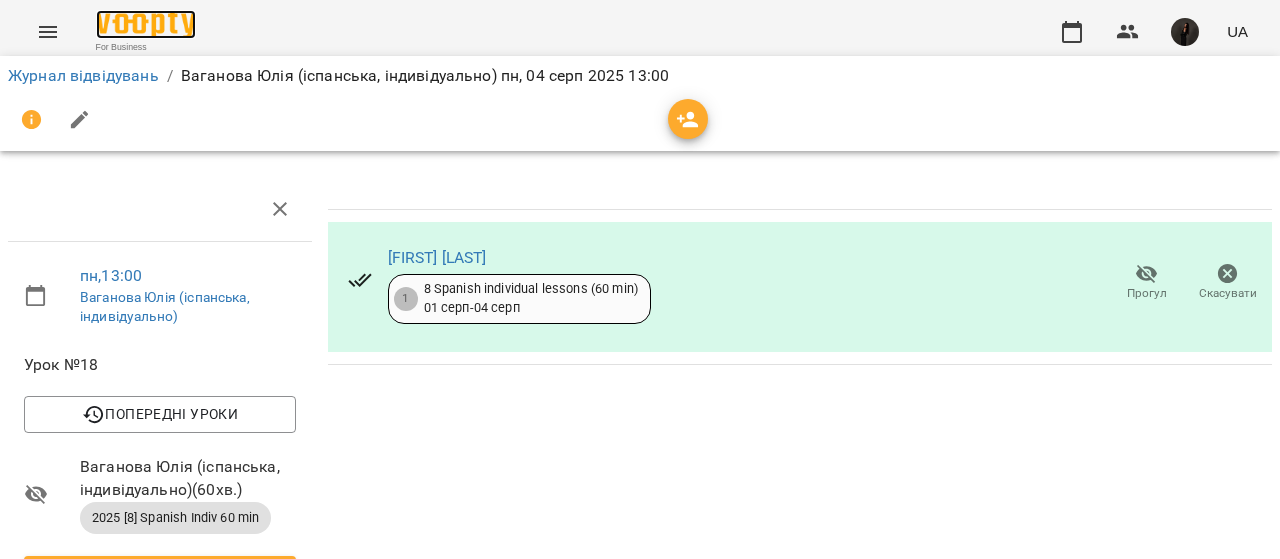 click at bounding box center [146, 24] 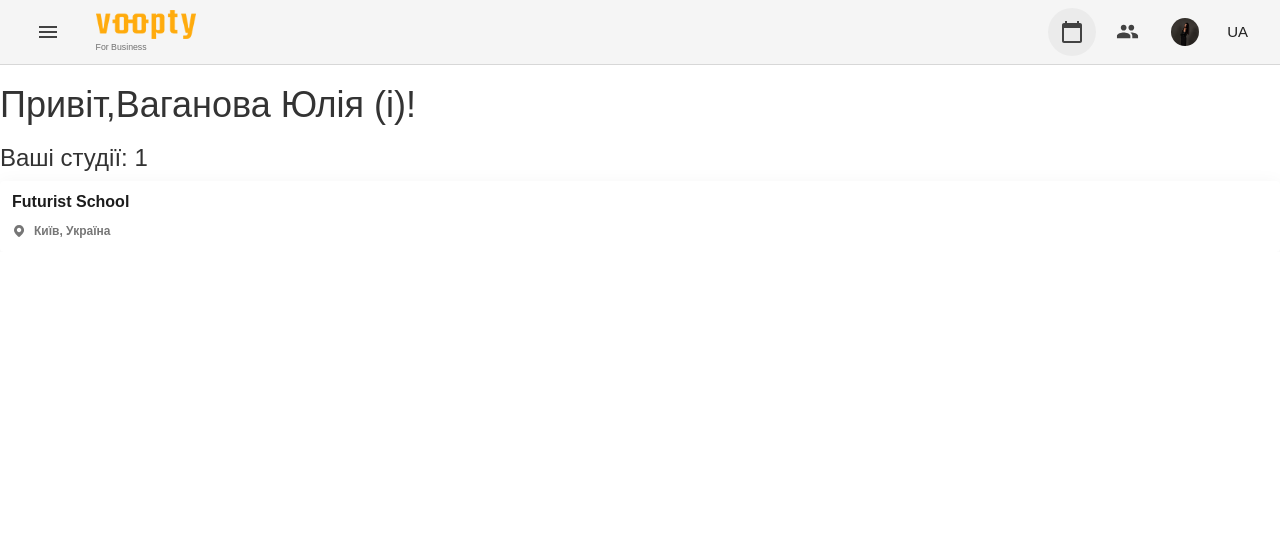 click 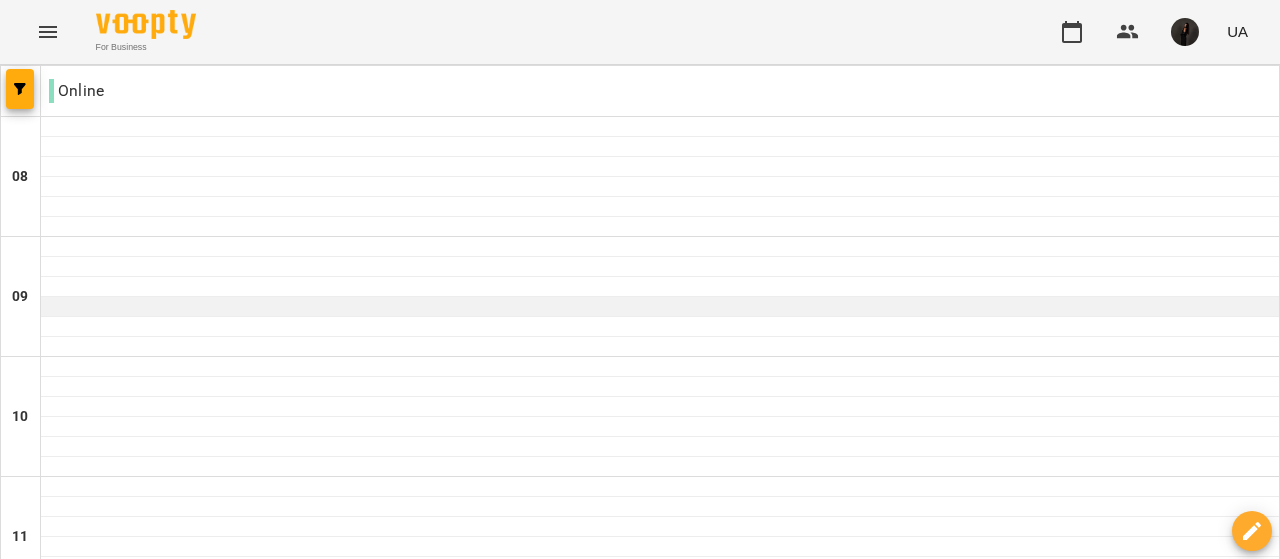 scroll, scrollTop: 536, scrollLeft: 0, axis: vertical 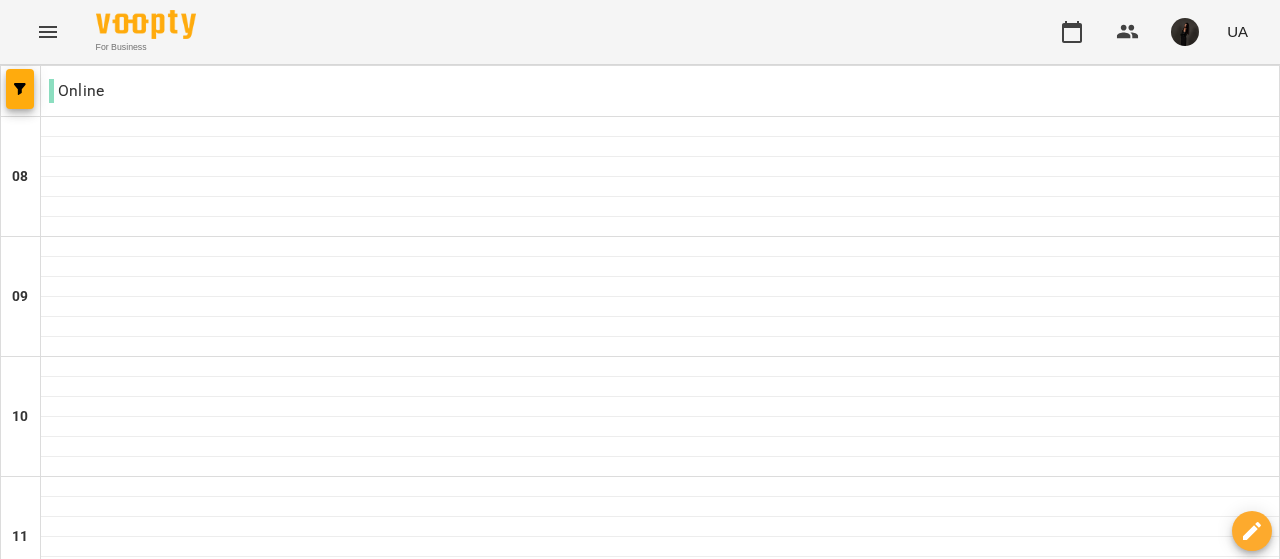 click on "чт" at bounding box center (727, 1943) 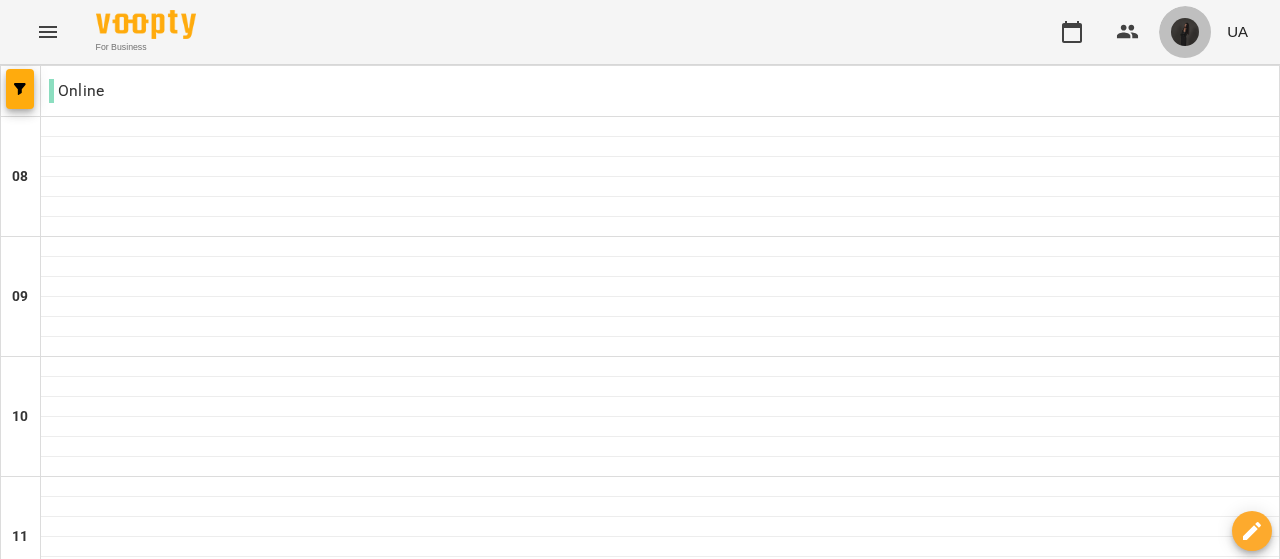 click at bounding box center [1185, 32] 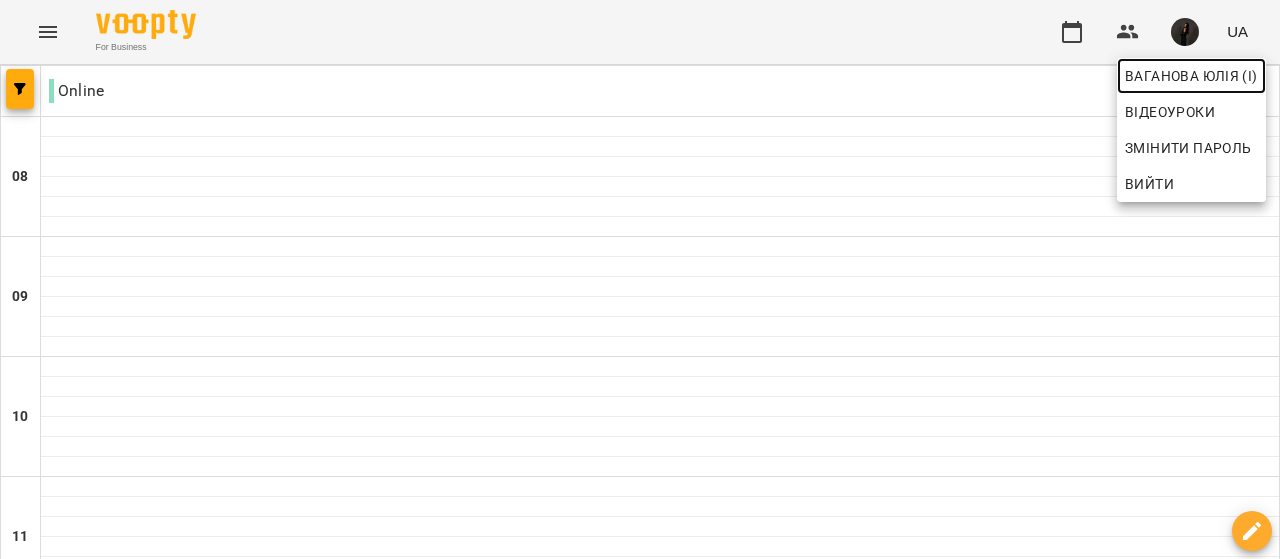 click on "Ваганова Юлія (і)" at bounding box center (1191, 76) 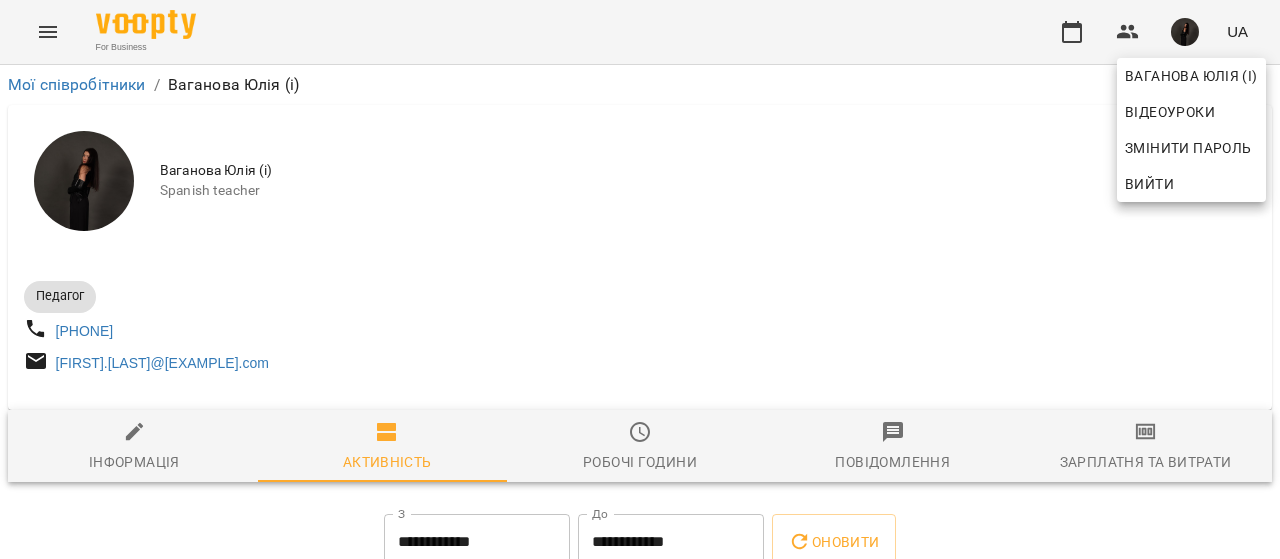click at bounding box center (640, 279) 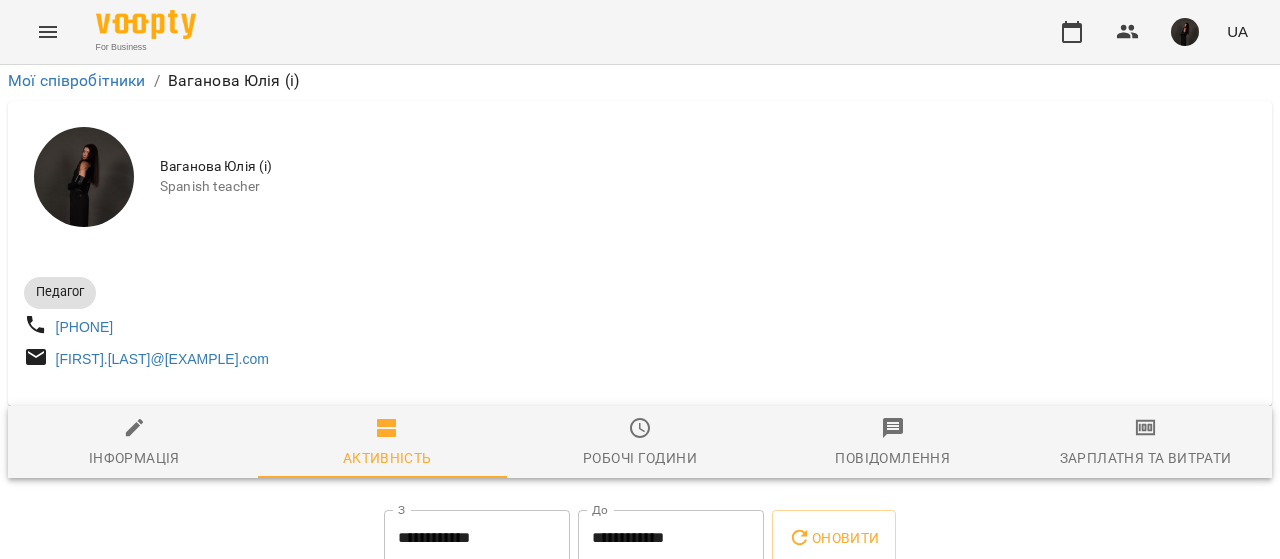 scroll, scrollTop: 93, scrollLeft: 0, axis: vertical 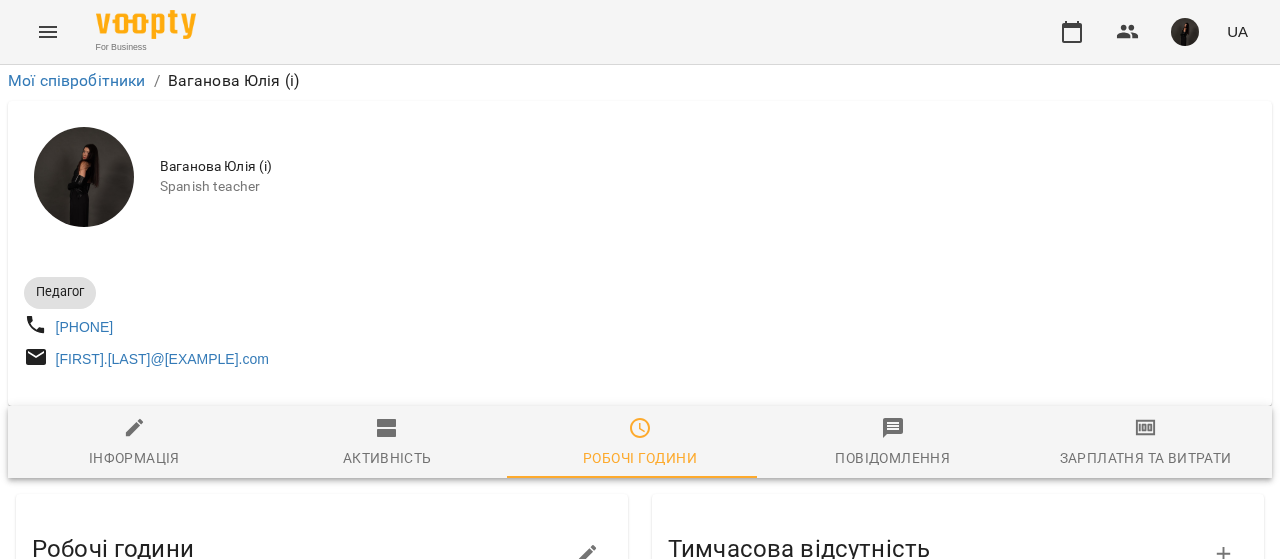 click 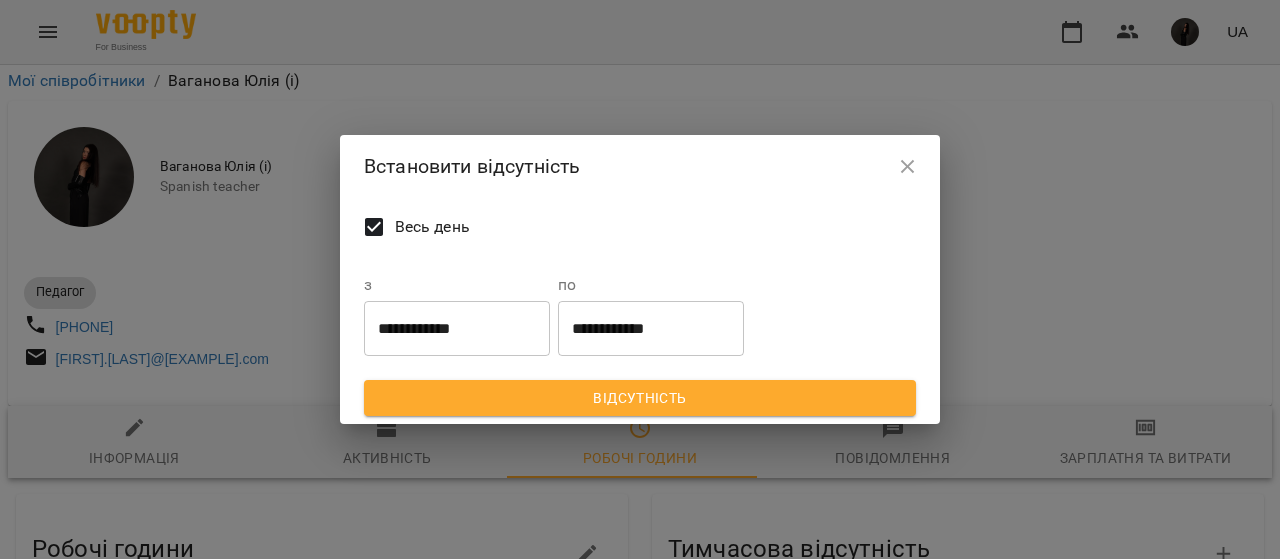 click on "Весь день" at bounding box center (432, 227) 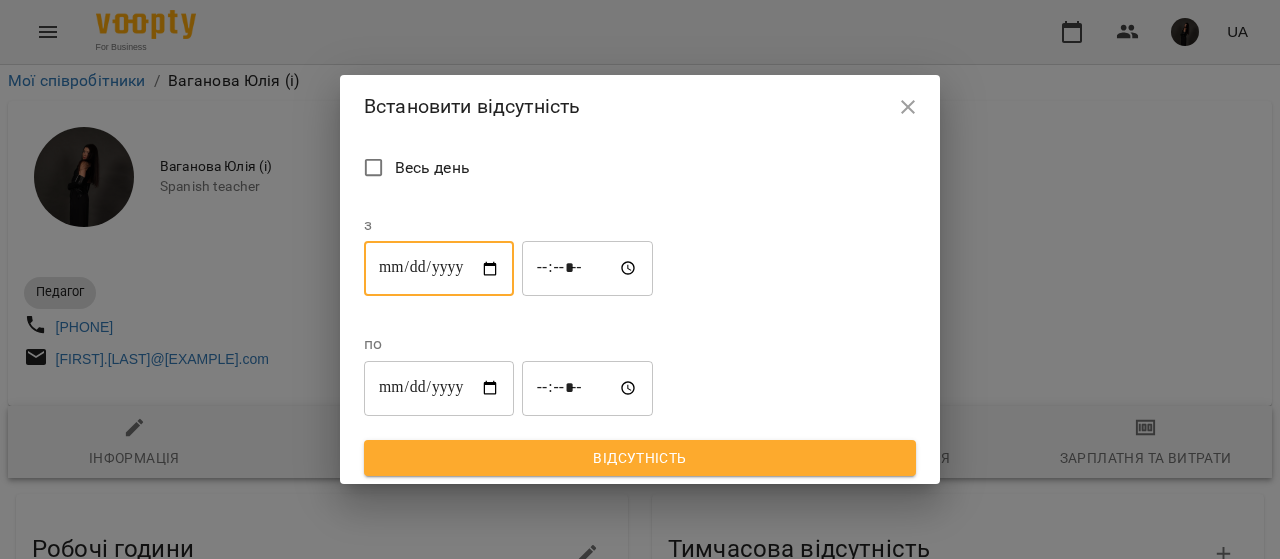 click on "**********" at bounding box center [439, 269] 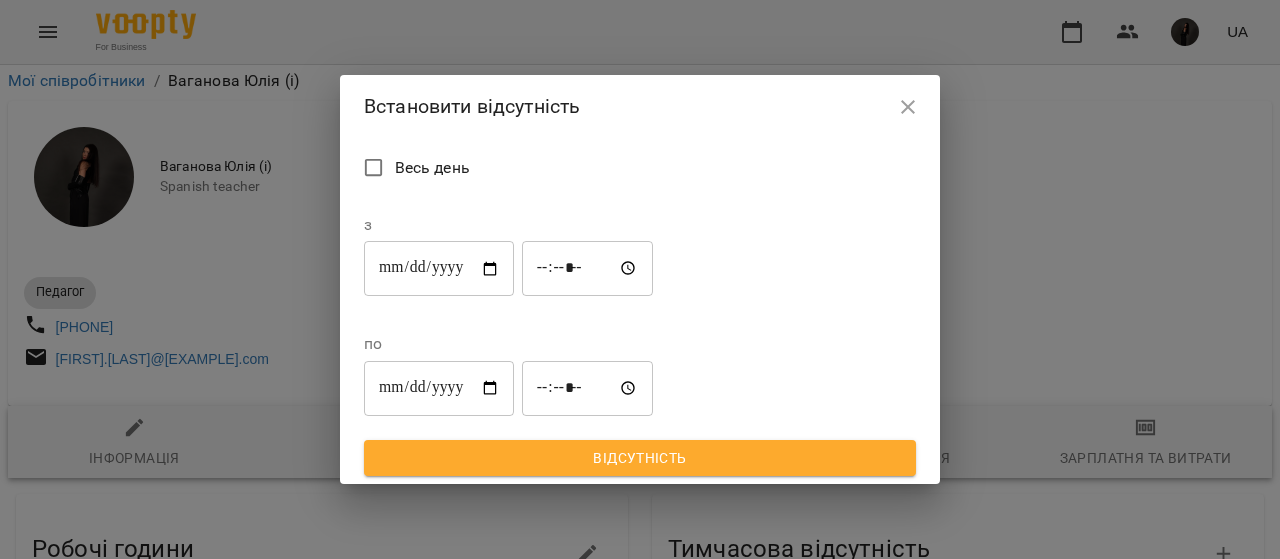 click on "**********" at bounding box center [439, 269] 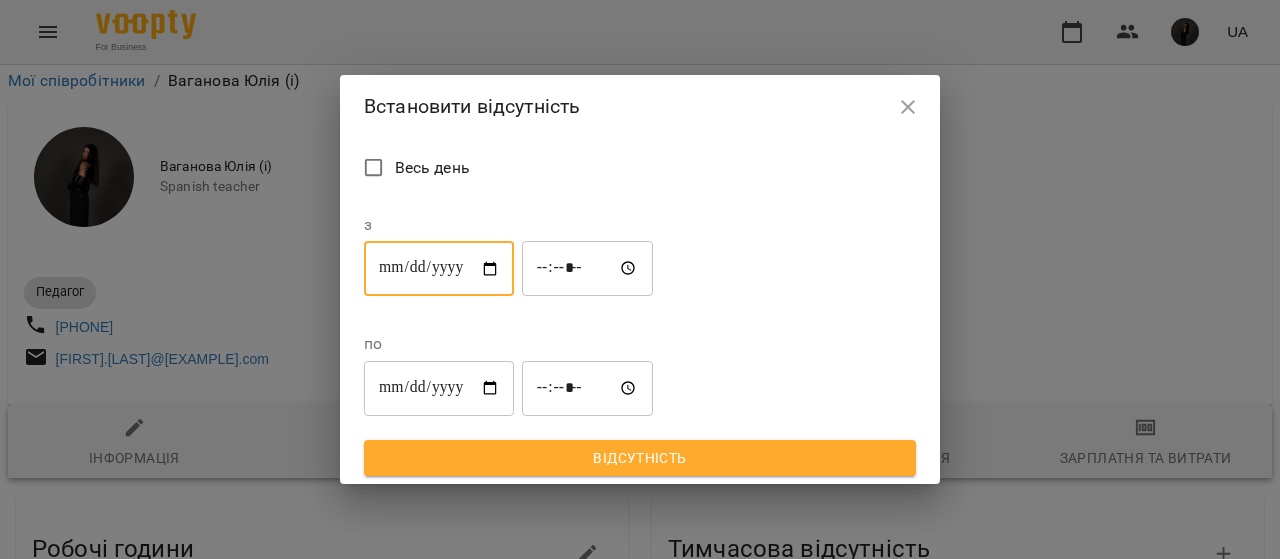 click on "**********" at bounding box center (640, 279) 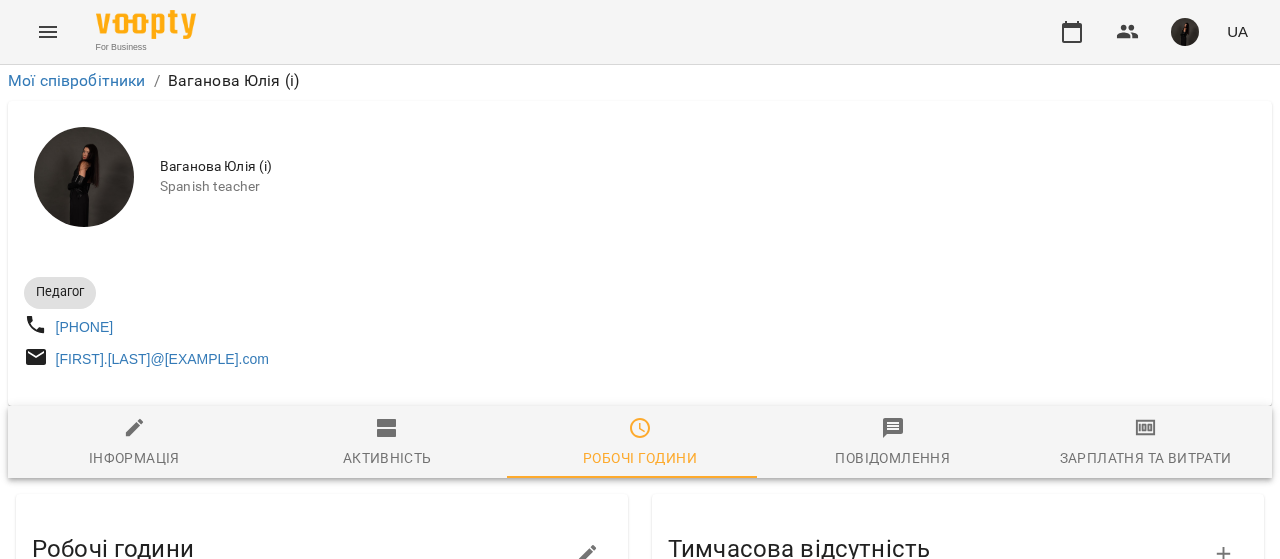 click on "Відсутність" at bounding box center (730, 769) 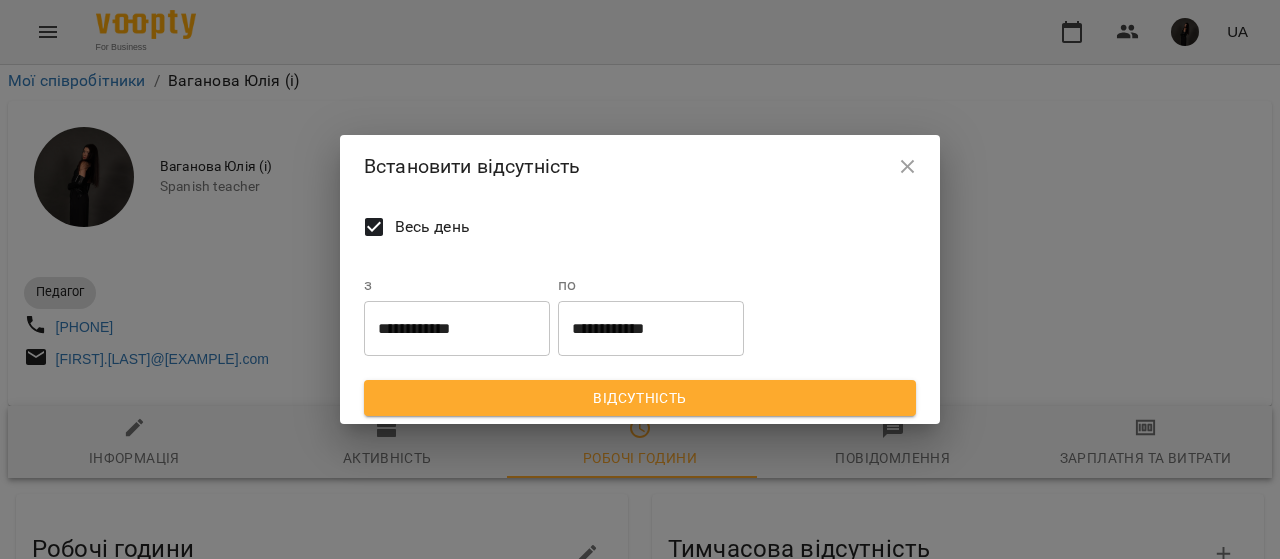 click on "**********" at bounding box center [457, 328] 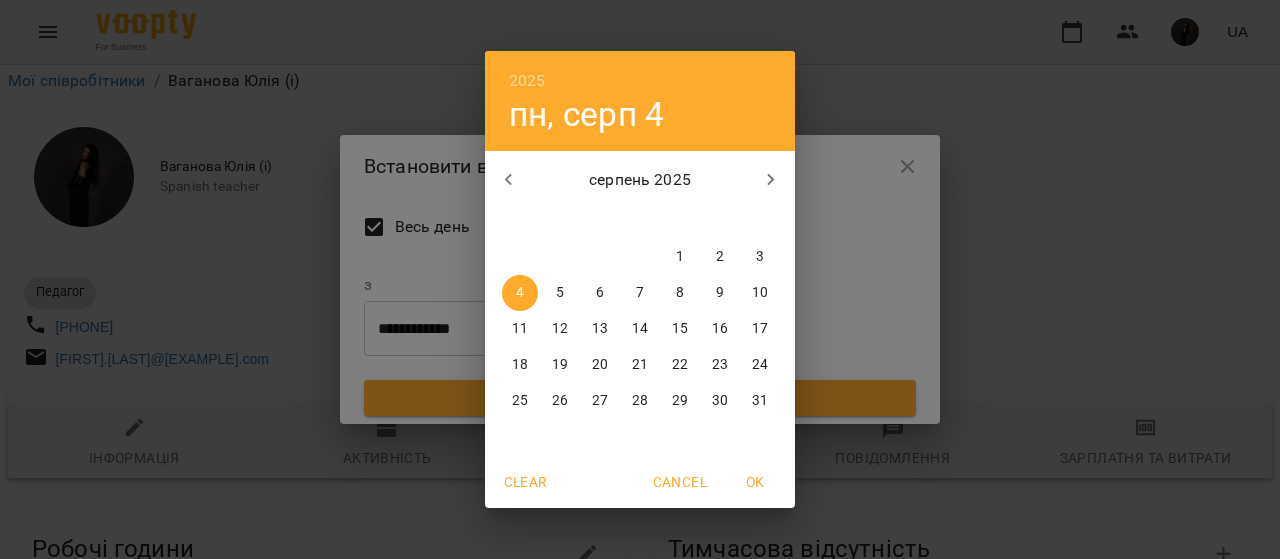 click on "7" at bounding box center (640, 293) 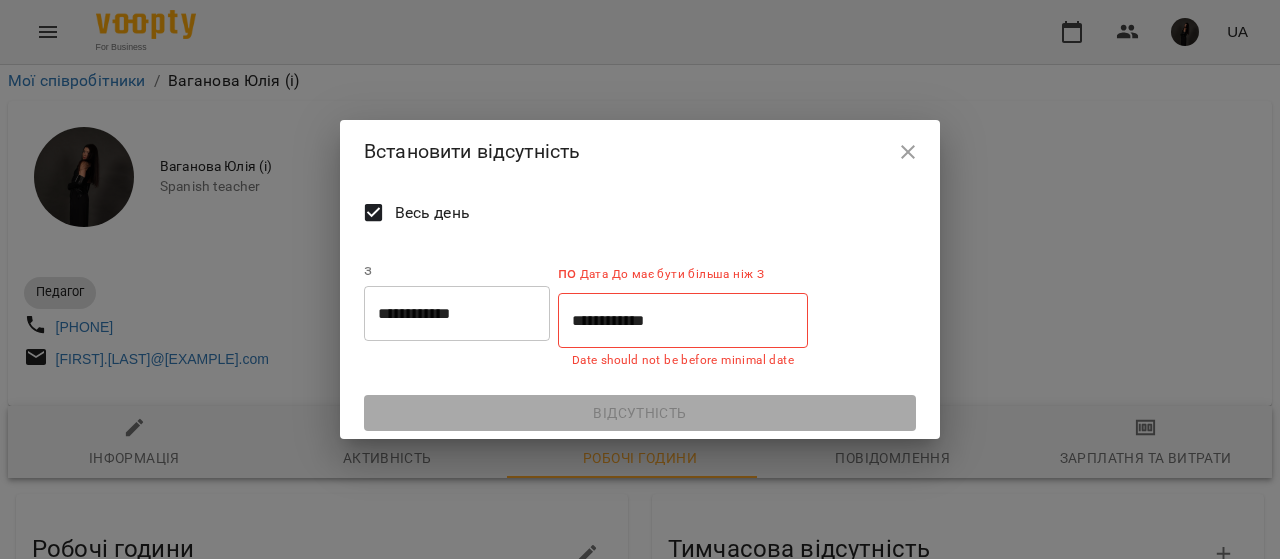 click on "Весь день" at bounding box center [432, 213] 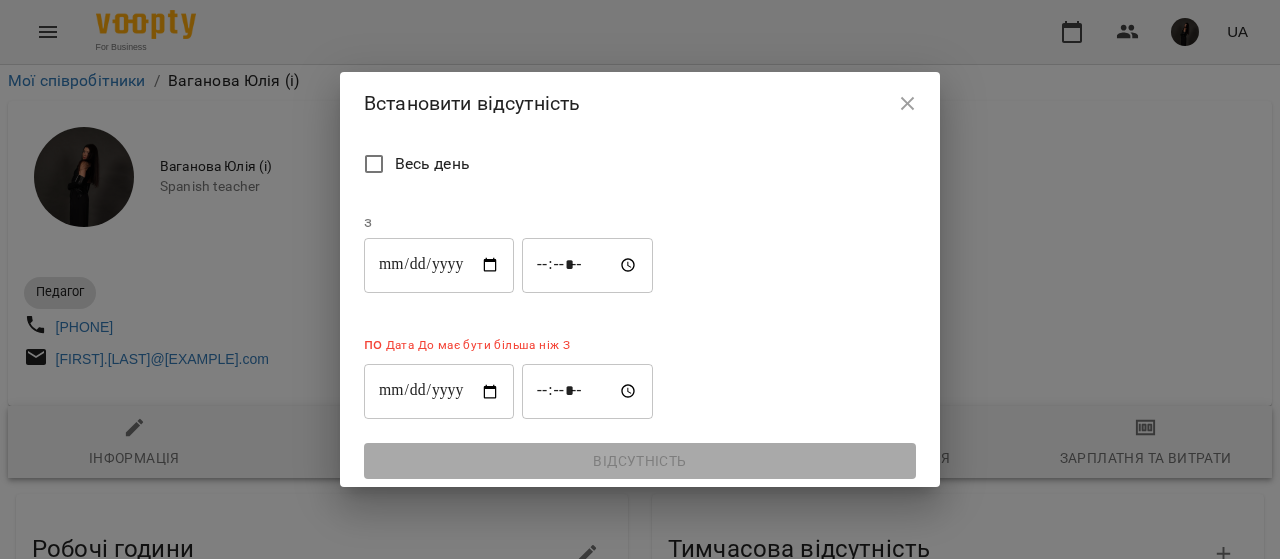 click on "**********" at bounding box center [439, 265] 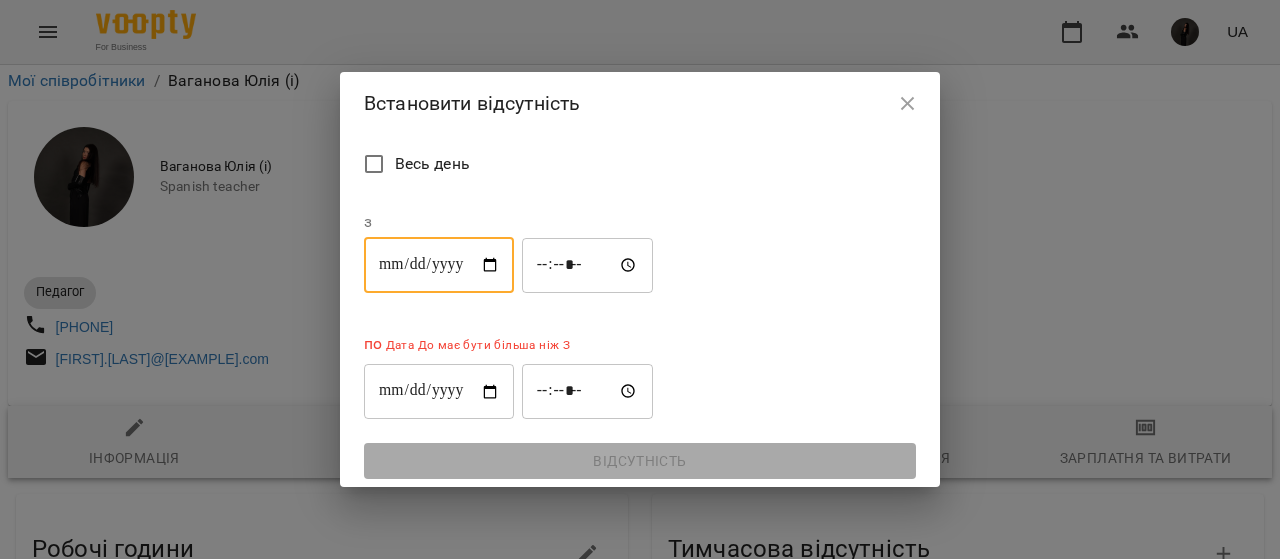 type on "**********" 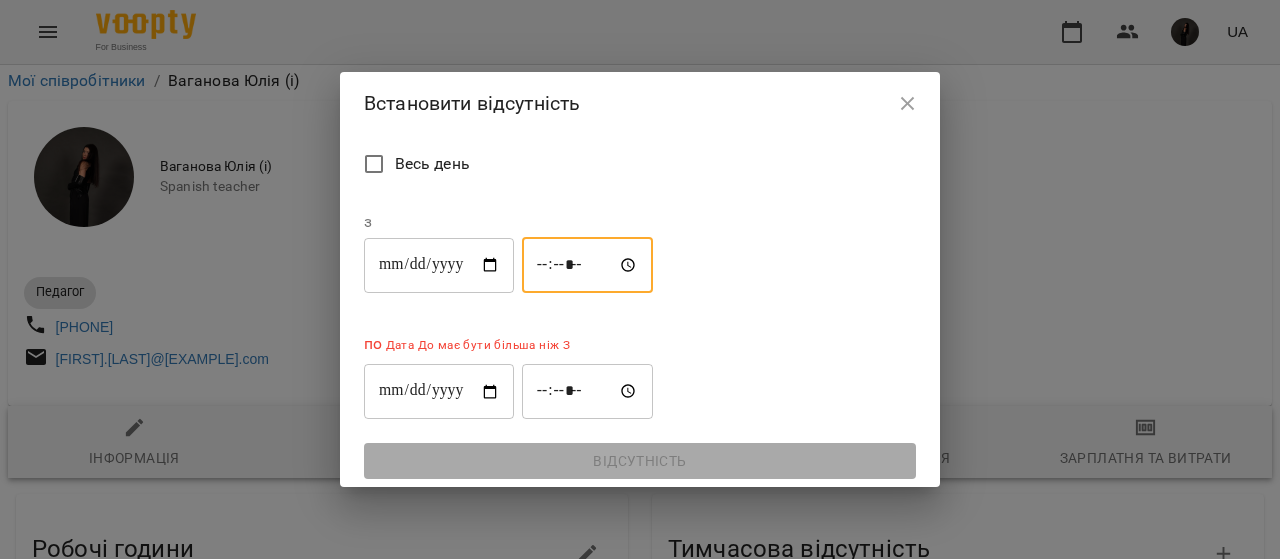 click on "*****" at bounding box center (588, 265) 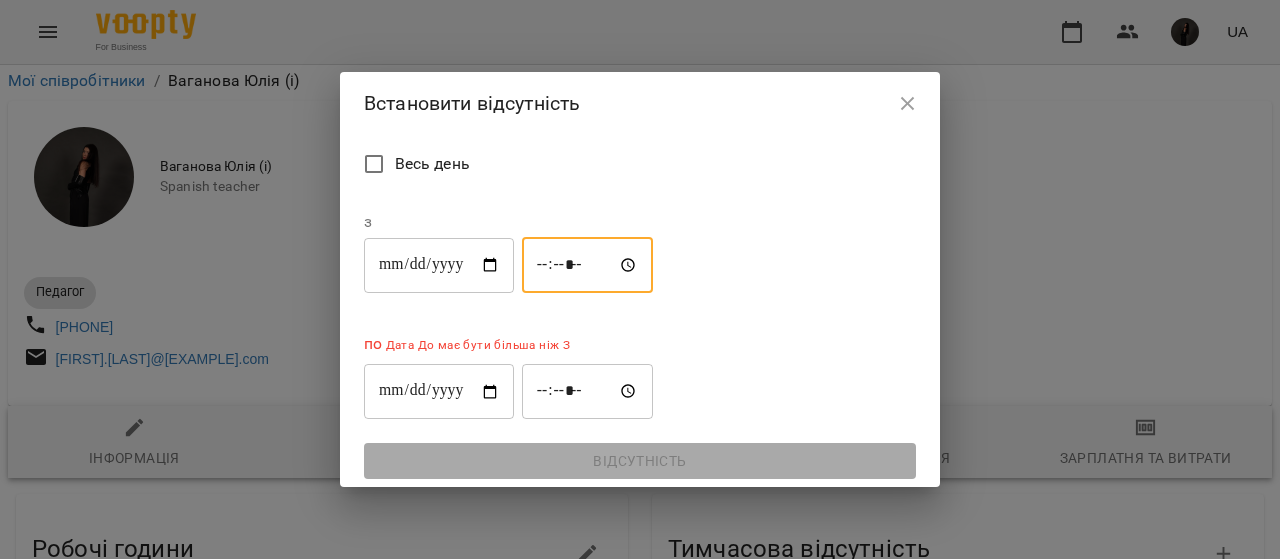 type on "*****" 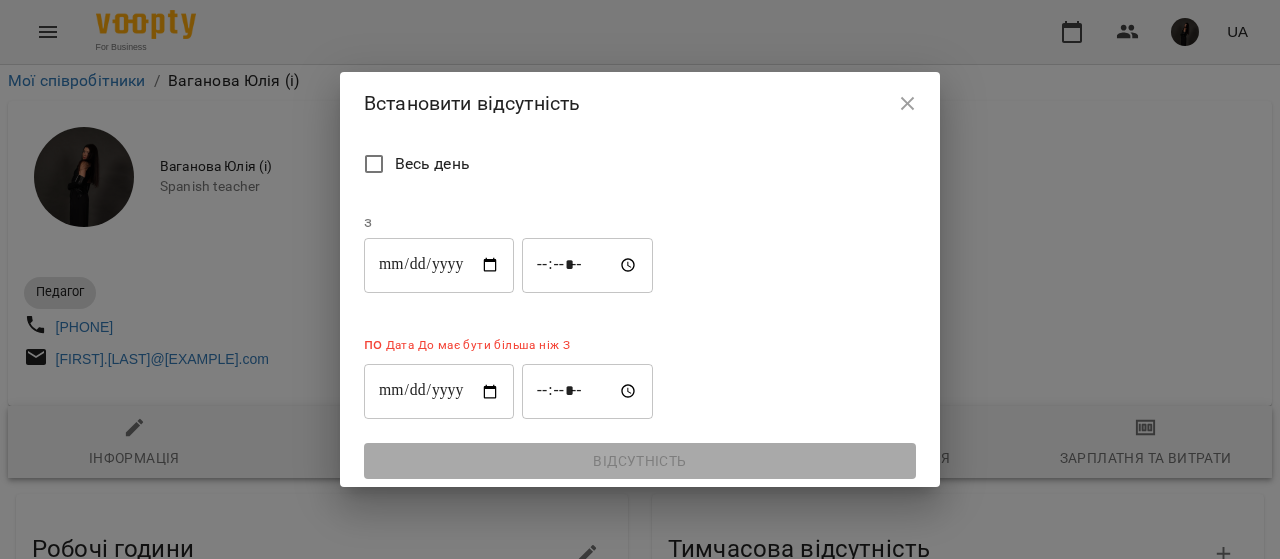 click on "**********" at bounding box center (439, 392) 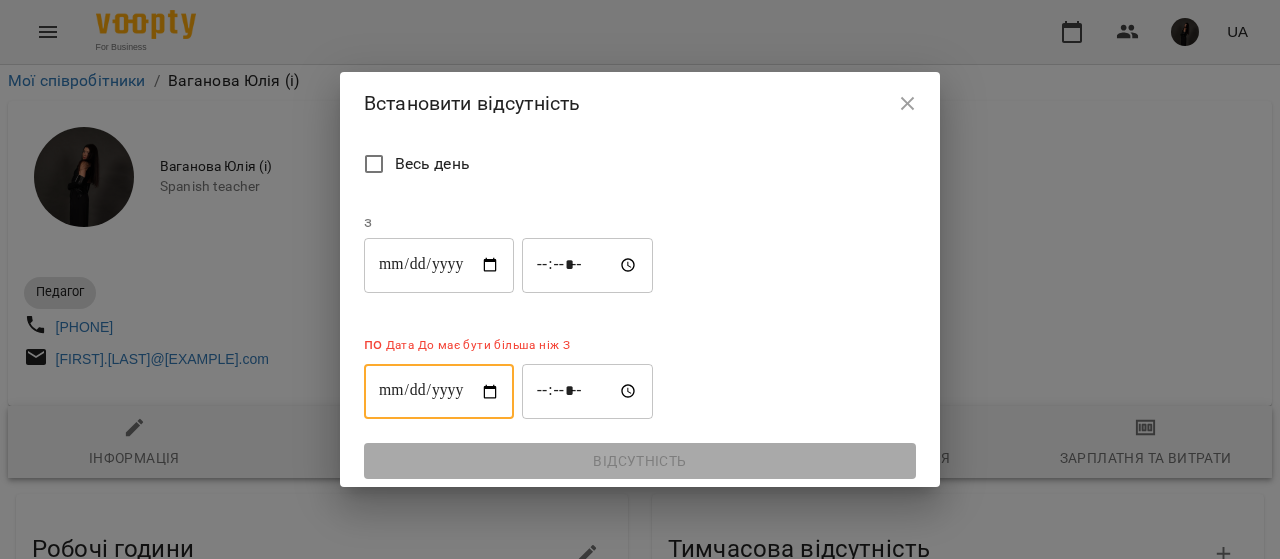 type on "**********" 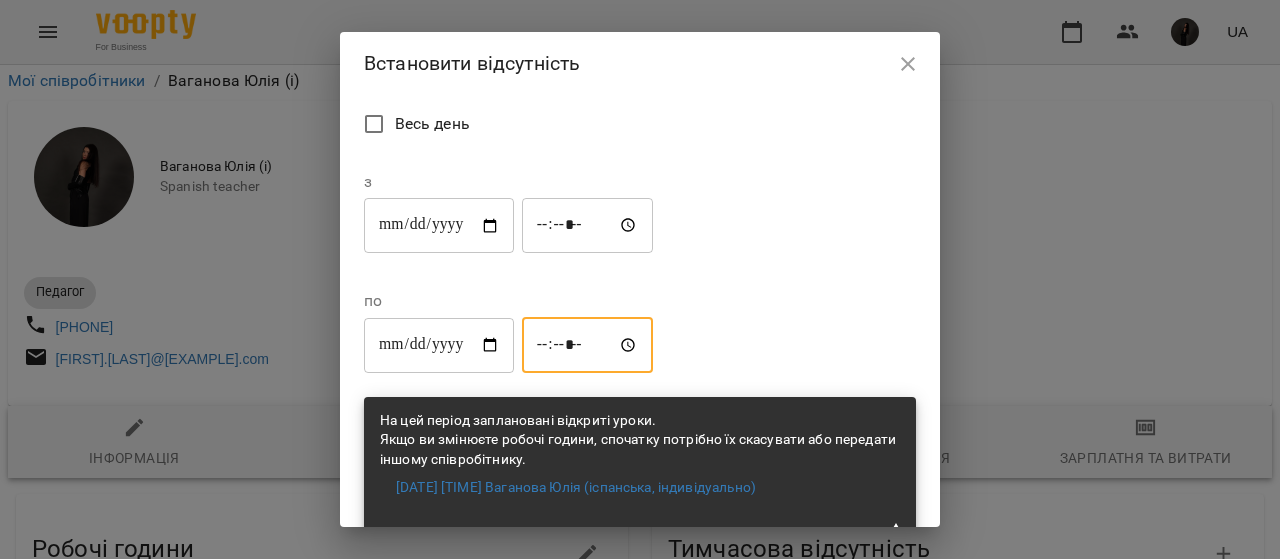 click on "*****" at bounding box center (588, 345) 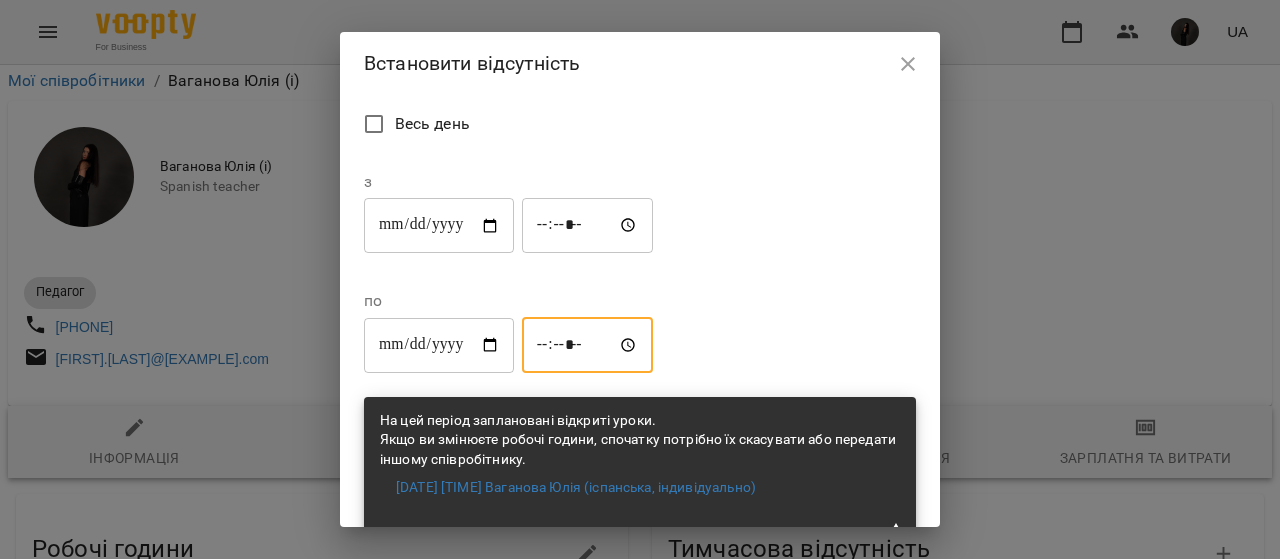 click on "*****" at bounding box center (588, 345) 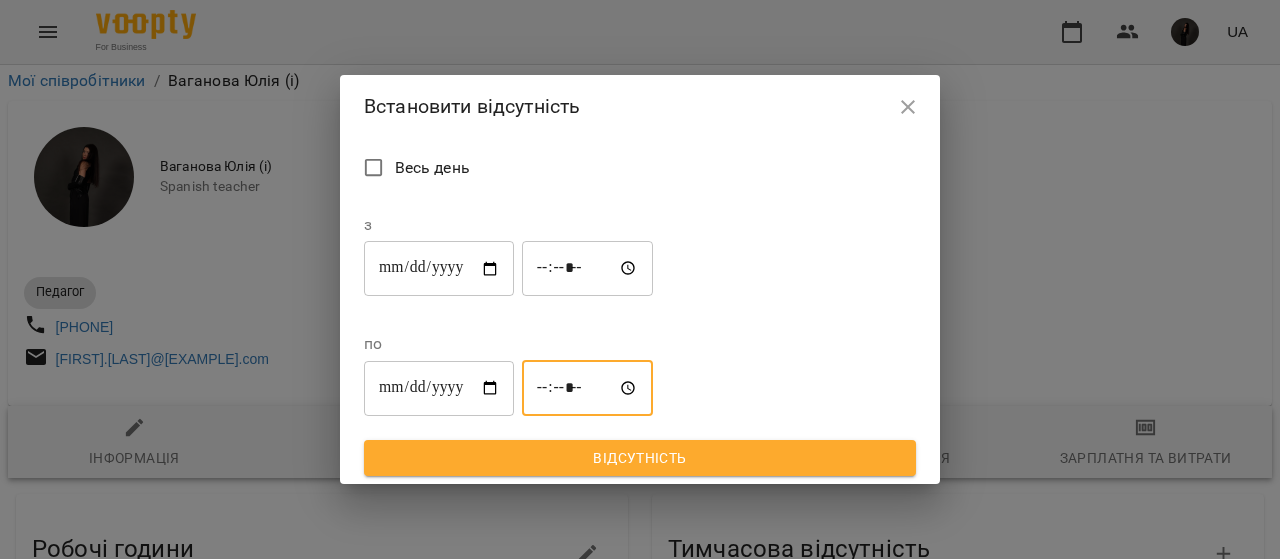 type on "*****" 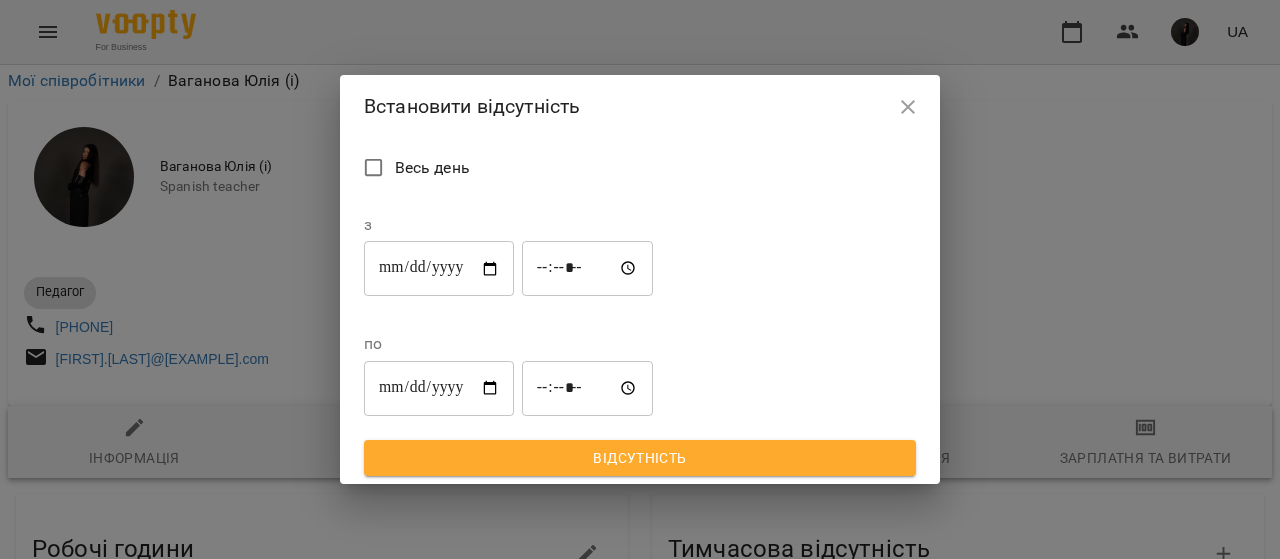 click on "Весь день" at bounding box center [640, 170] 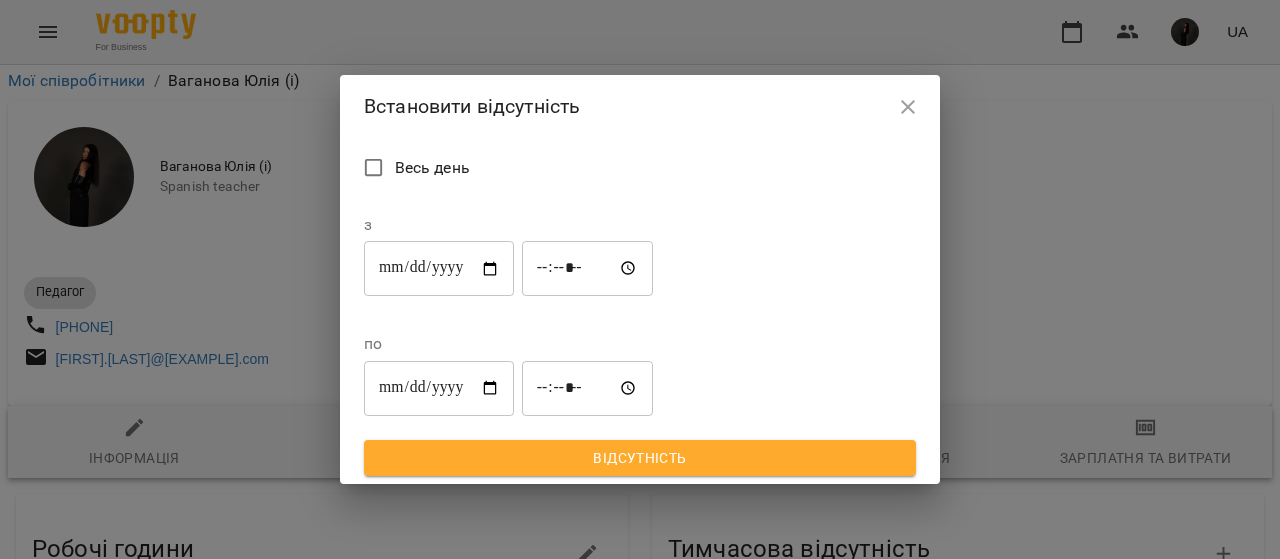 click on "Встановити відсутність" at bounding box center (640, 106) 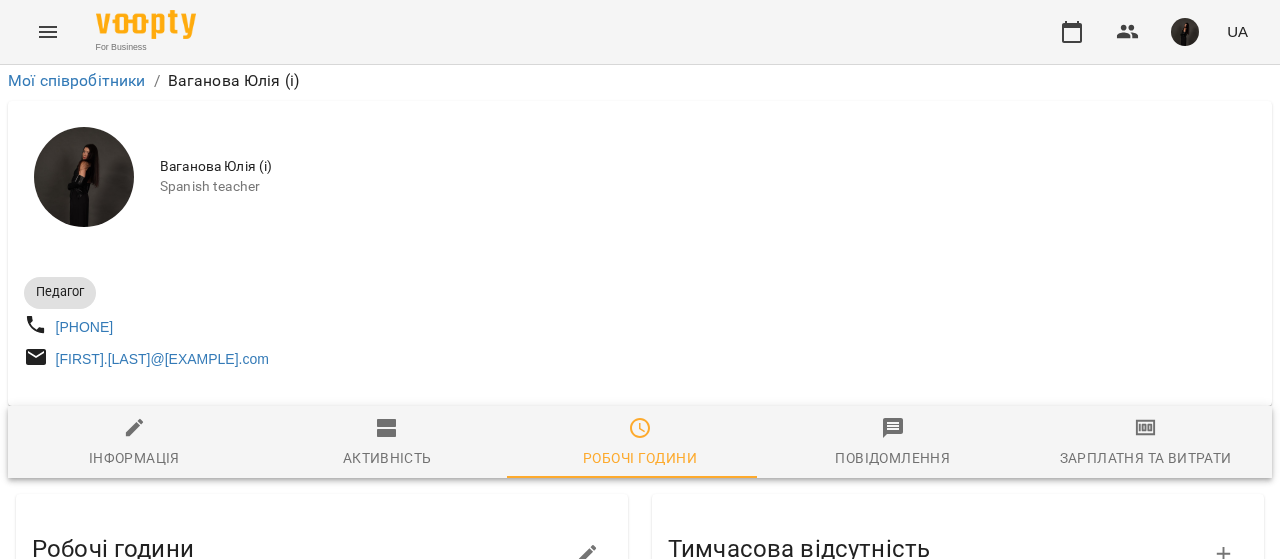 click on "Відсутність" at bounding box center [730, 843] 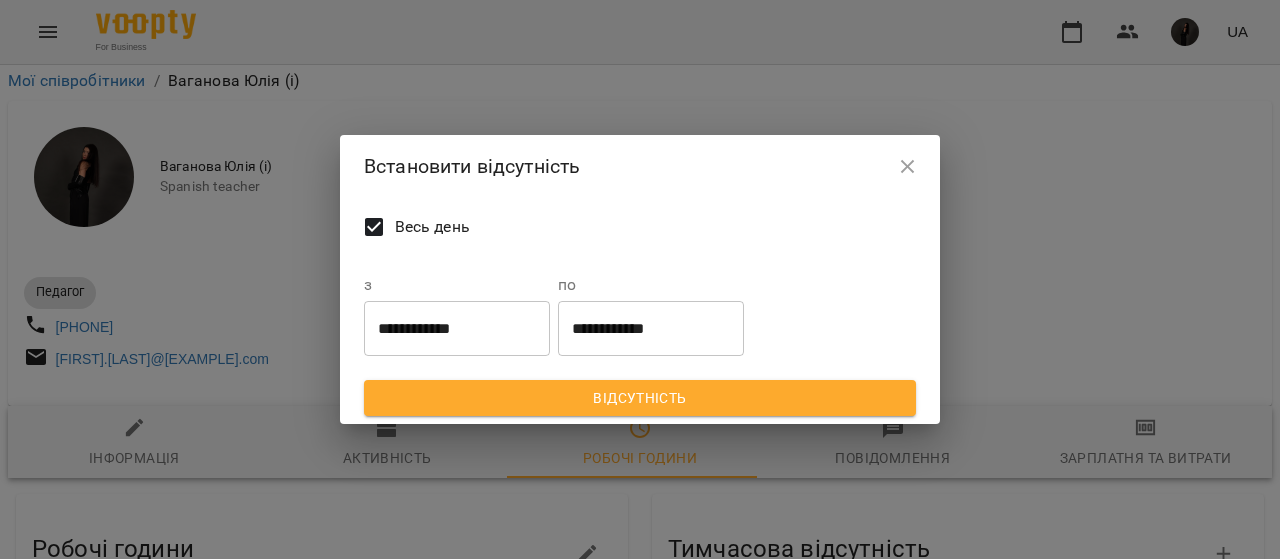 click on "Весь день" at bounding box center [432, 227] 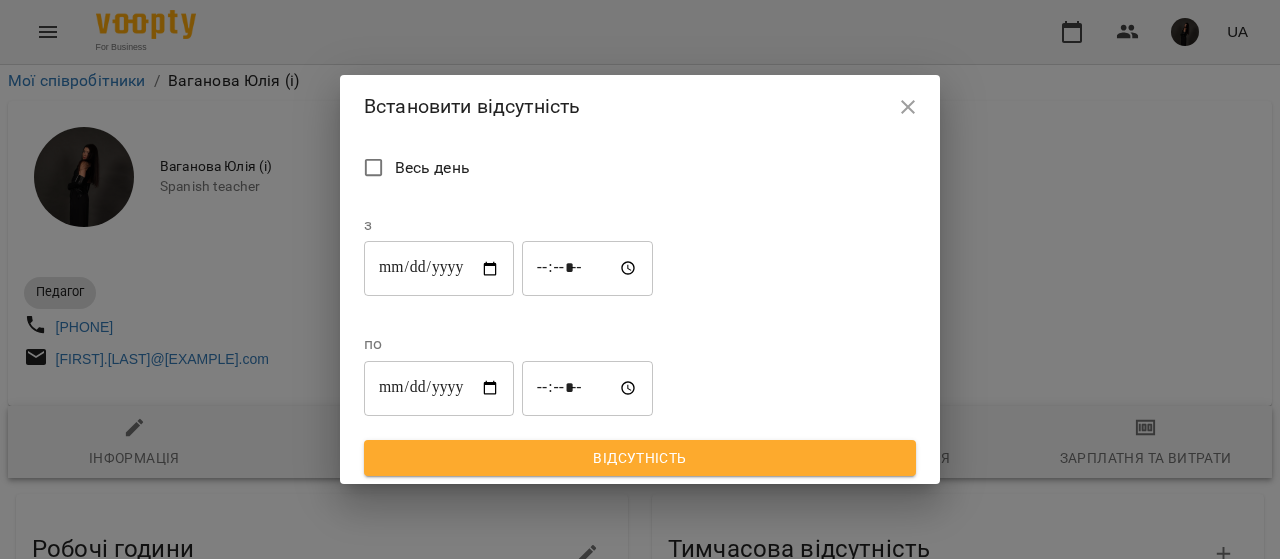 click on "**********" at bounding box center [439, 269] 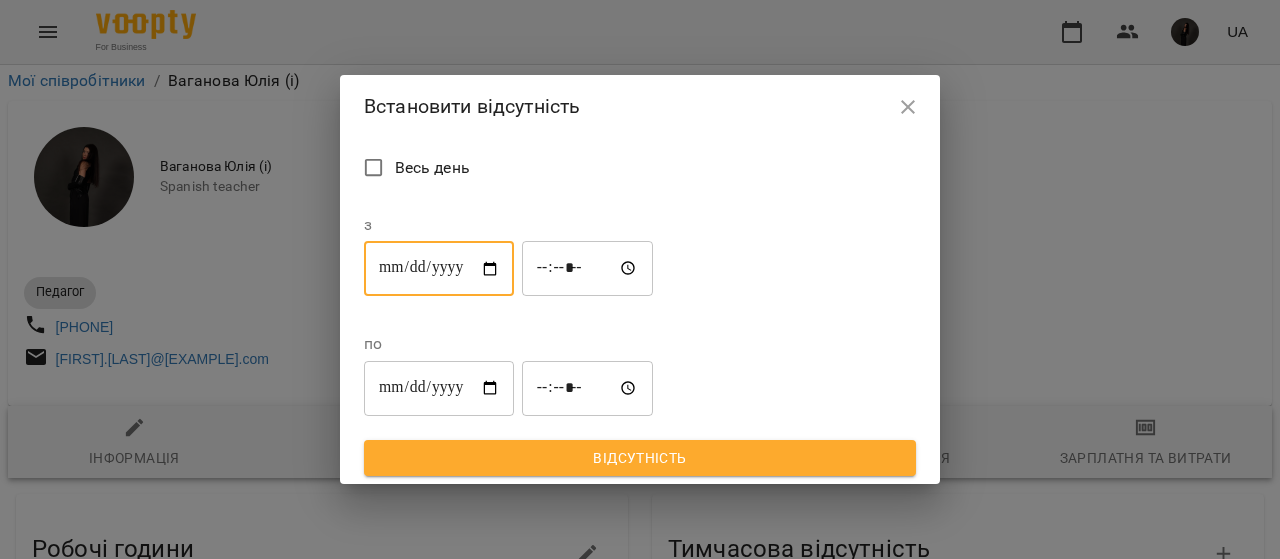 click on "**********" at bounding box center (439, 269) 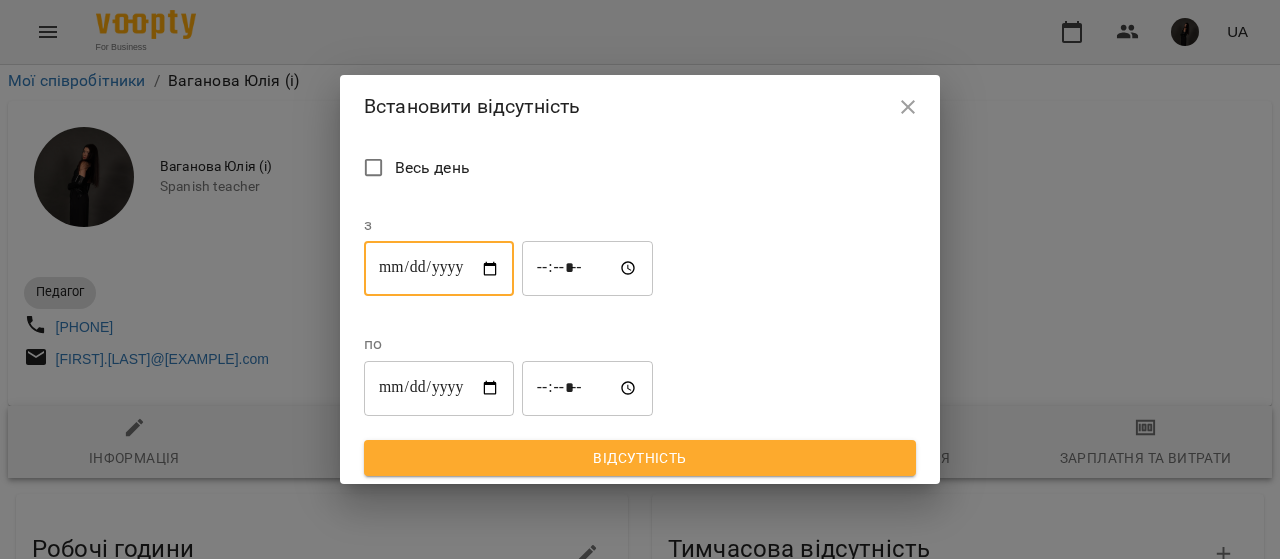 type on "**********" 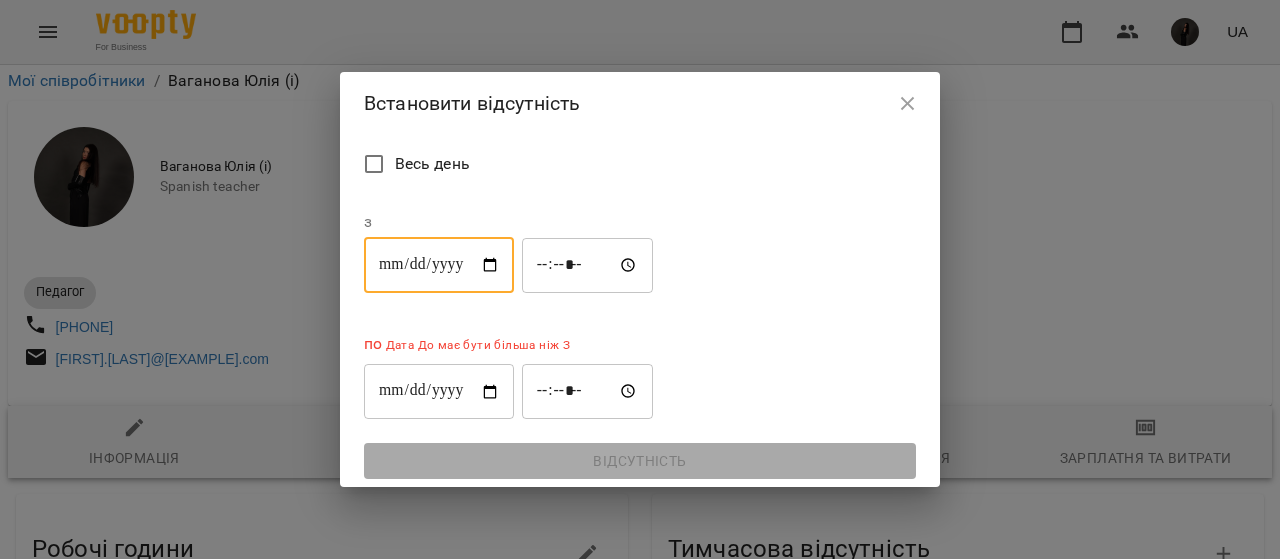click on "**********" at bounding box center [439, 392] 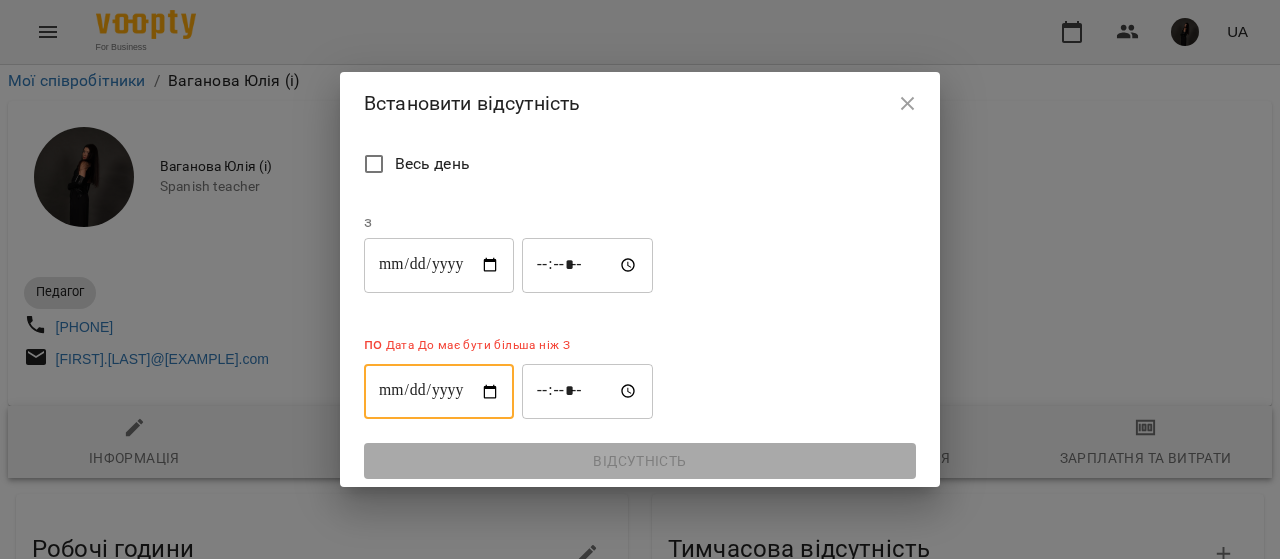 type on "**********" 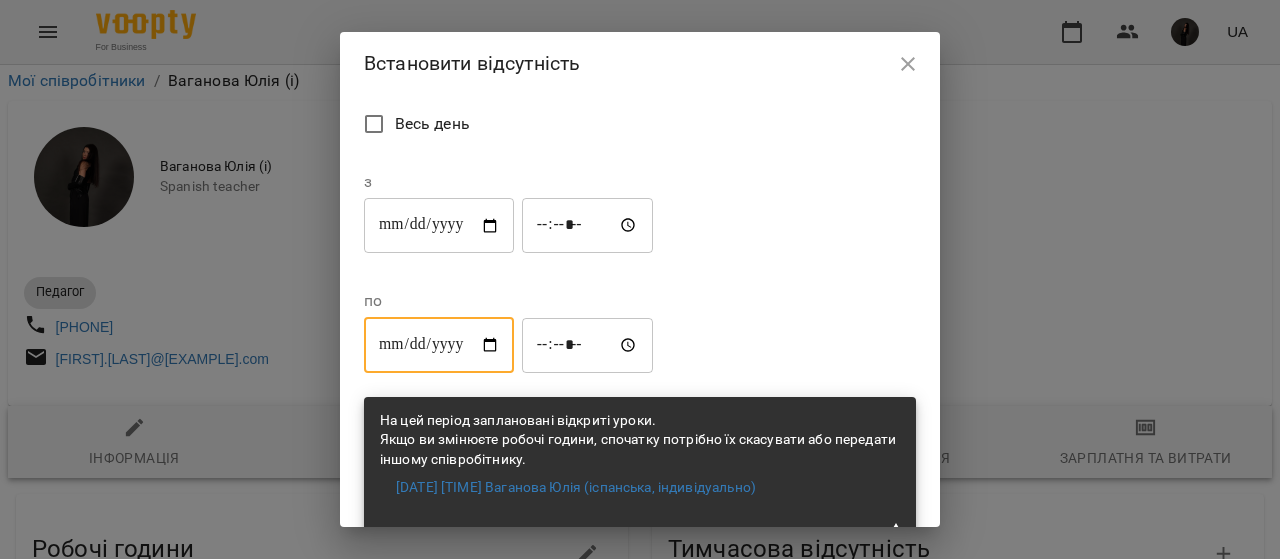 click on "*****" at bounding box center [588, 226] 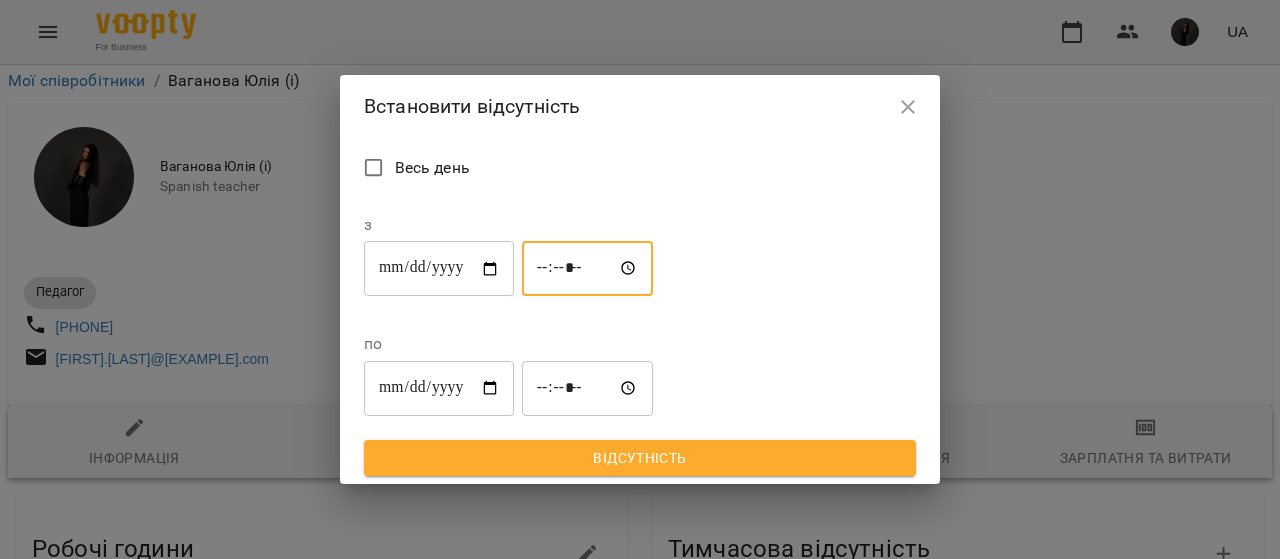 type on "*****" 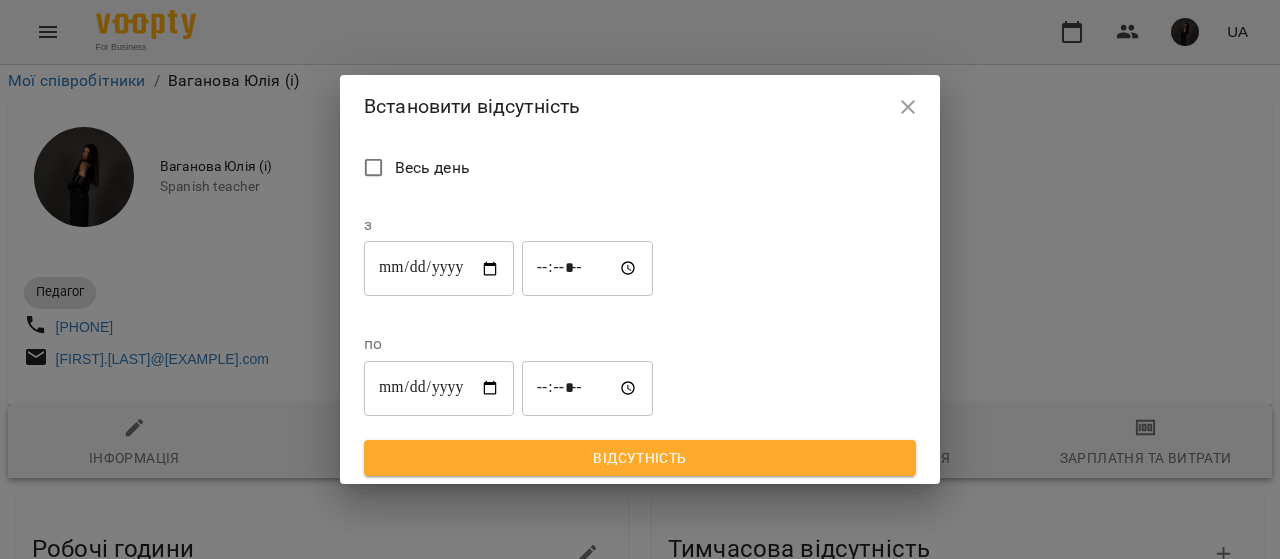 click on "Весь день" at bounding box center (640, 170) 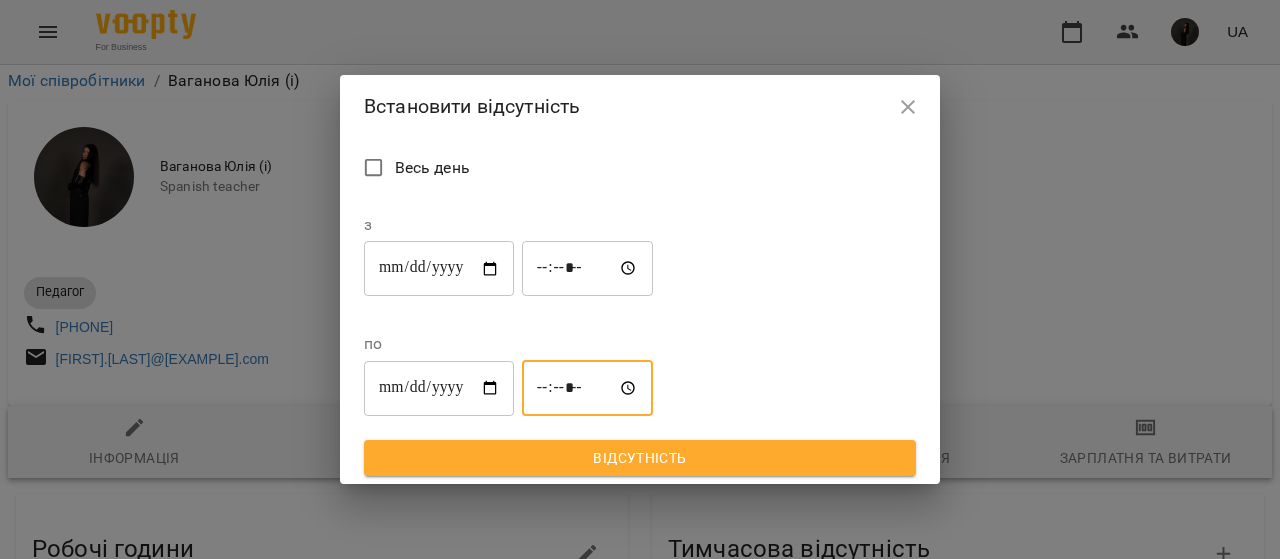 type on "*****" 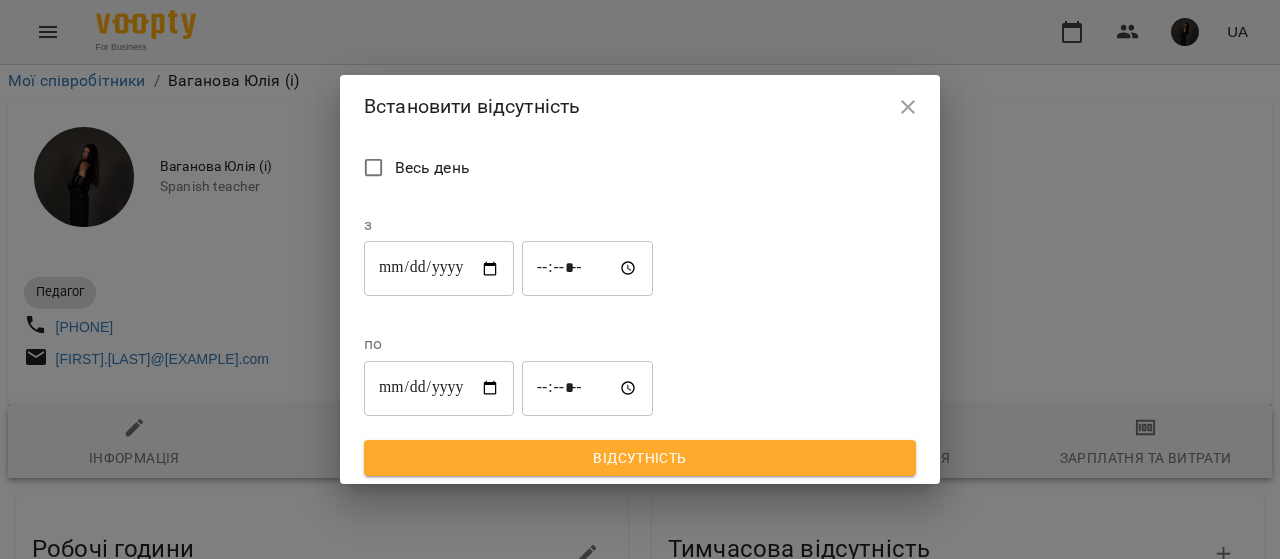 click on "Весь день" at bounding box center (640, 170) 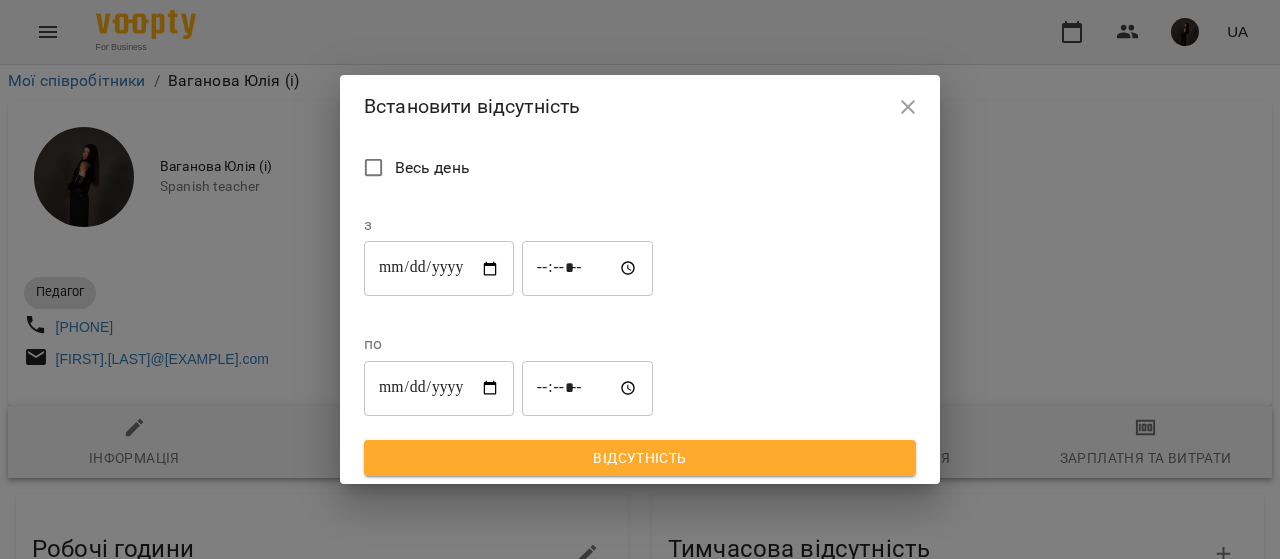 click on "Відсутність" at bounding box center [640, 458] 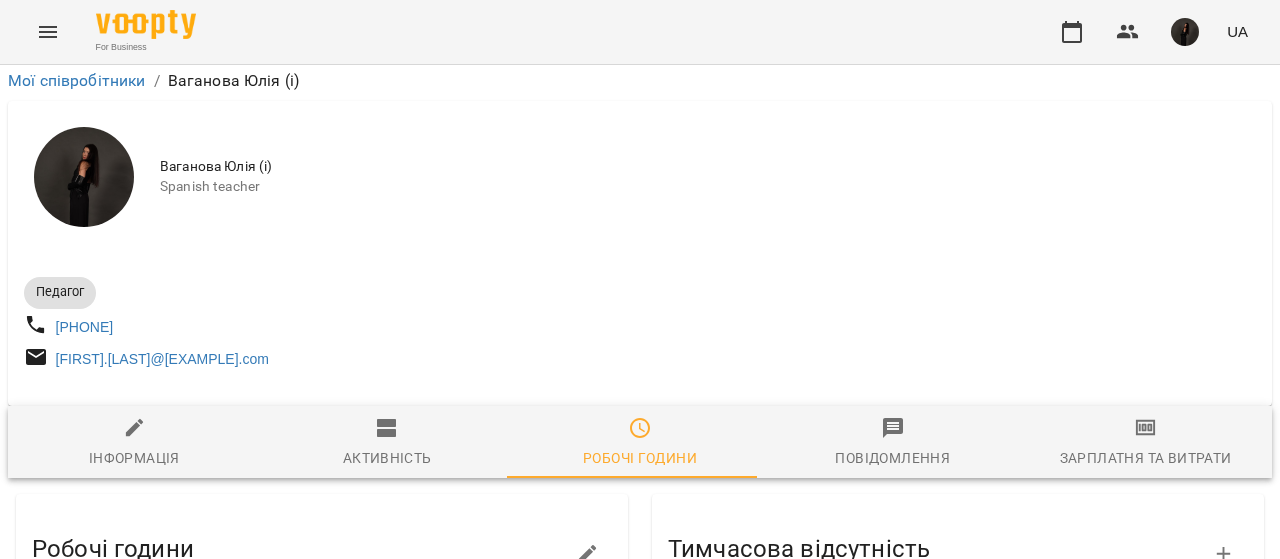 click on "Відсутній" at bounding box center [958, 866] 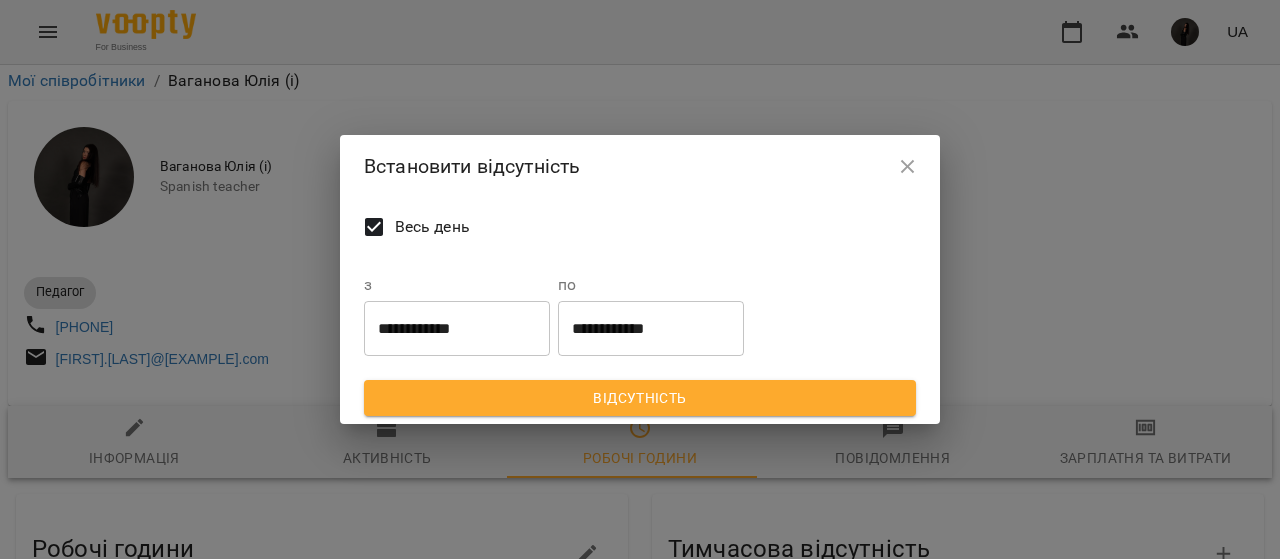 click on "Весь день" at bounding box center (411, 227) 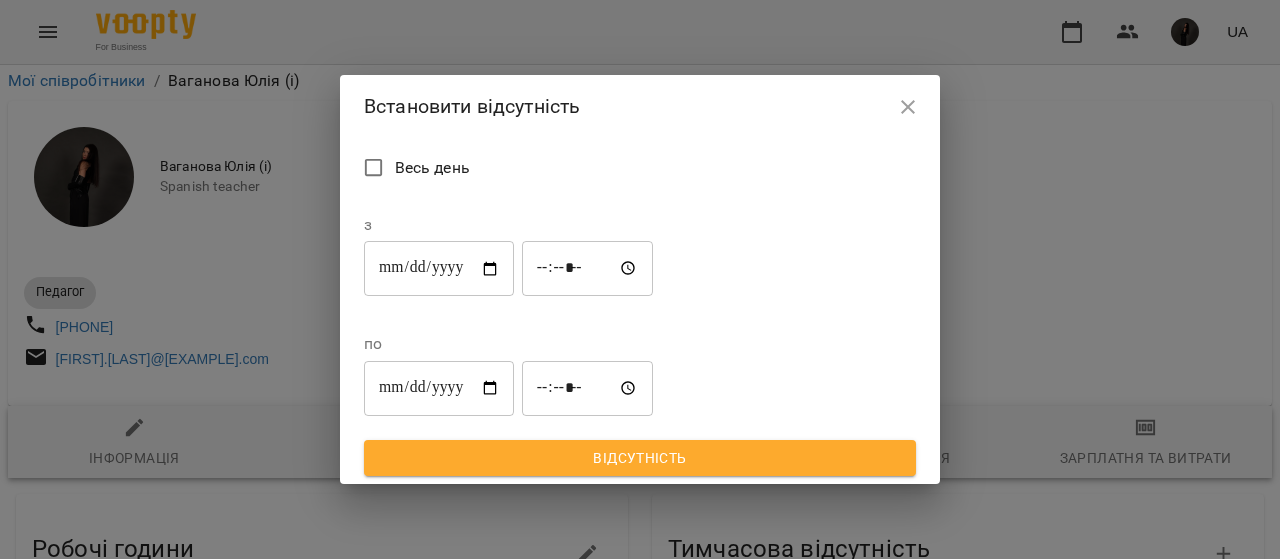 click on "**********" at bounding box center (439, 269) 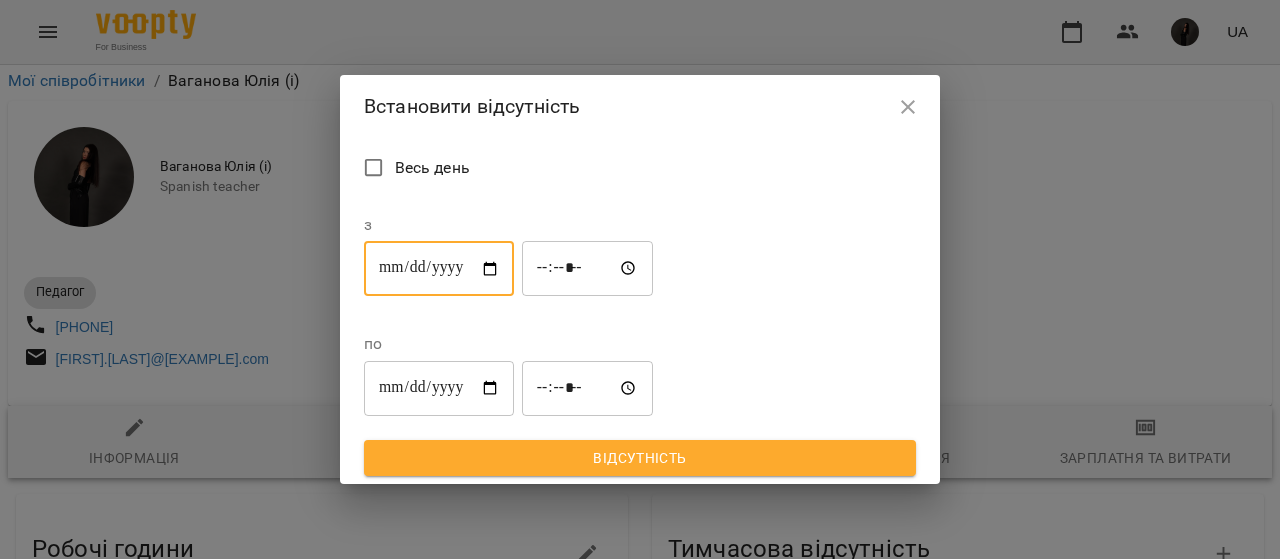 click on "**********" at bounding box center [439, 269] 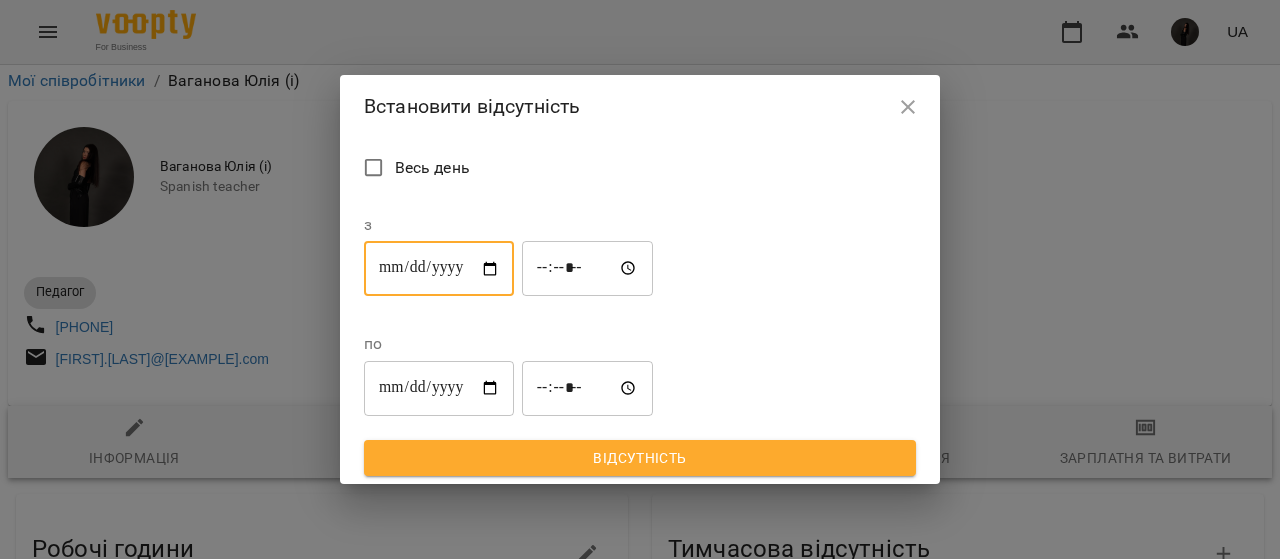 type on "**********" 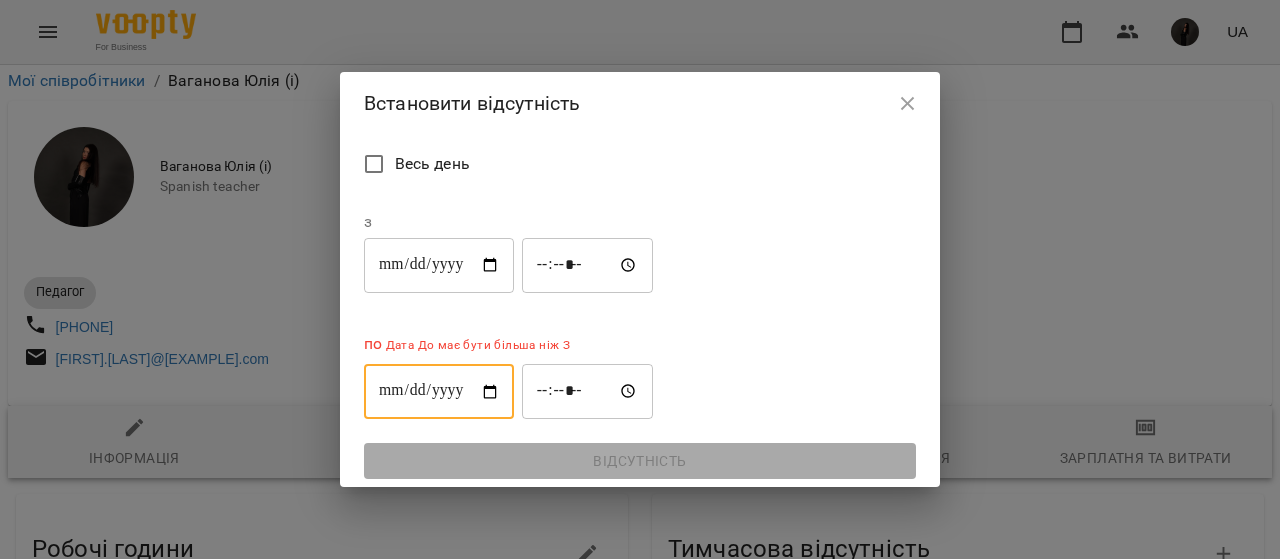 click on "**********" at bounding box center [439, 392] 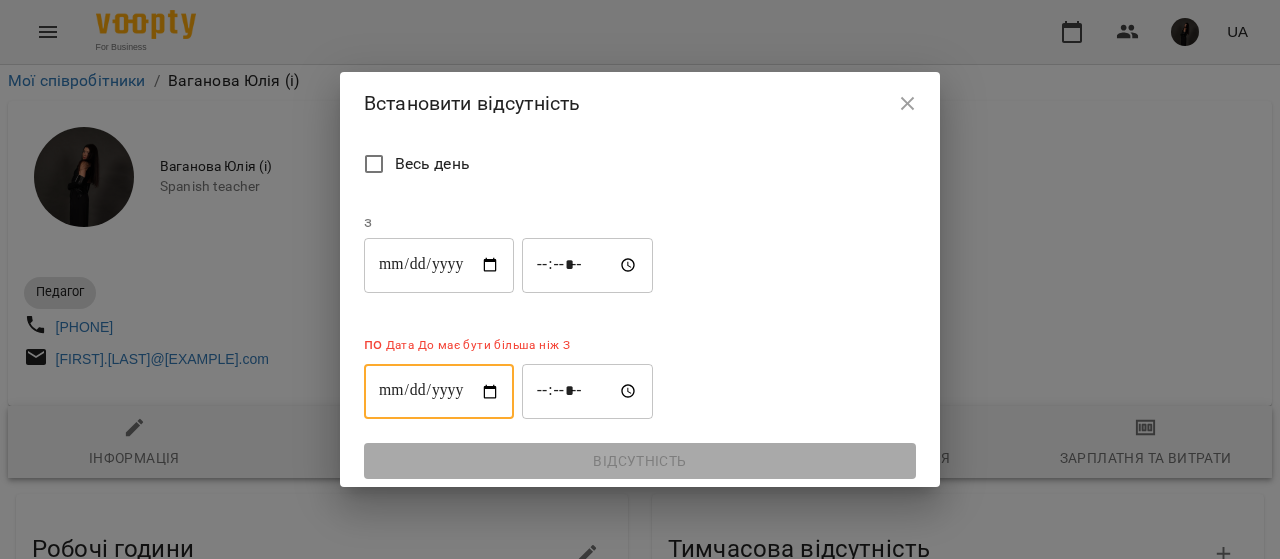 type on "**********" 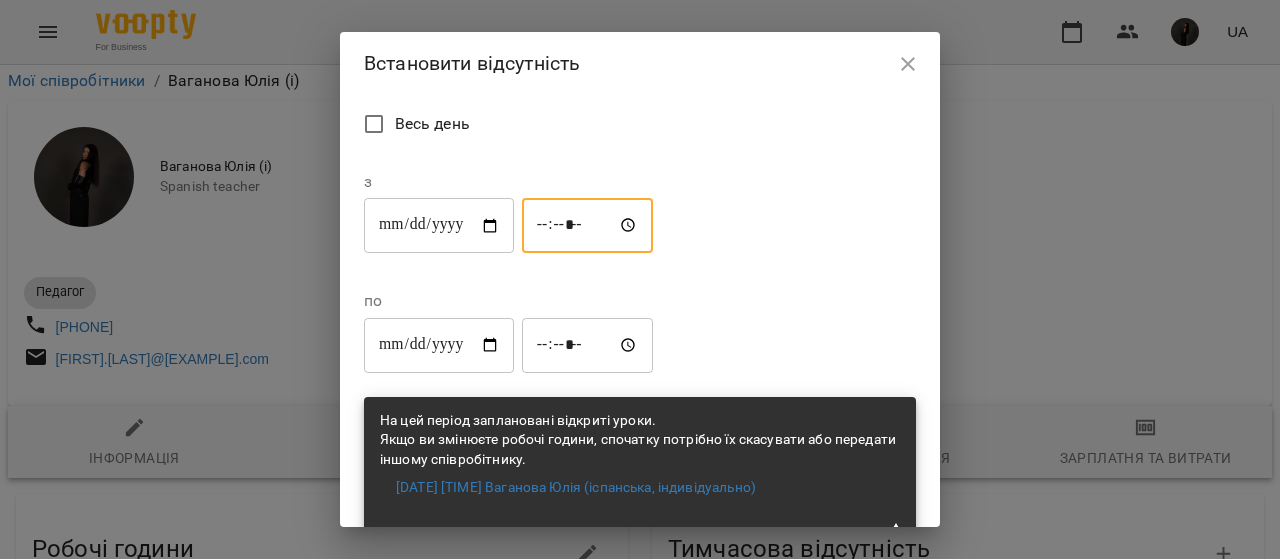 click on "*****" at bounding box center [588, 226] 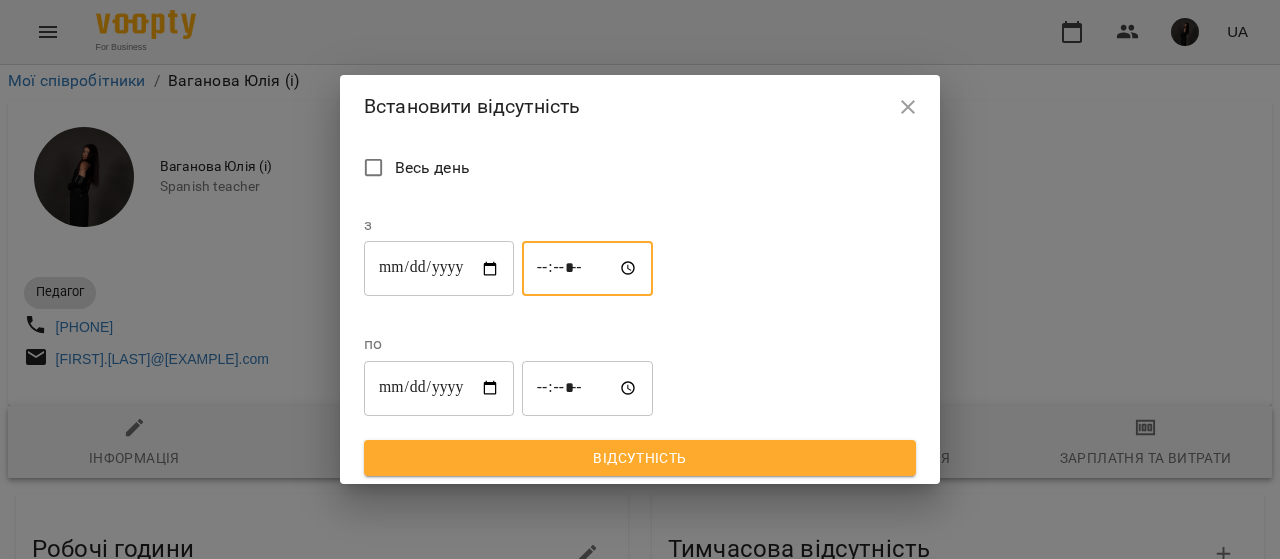 type on "*****" 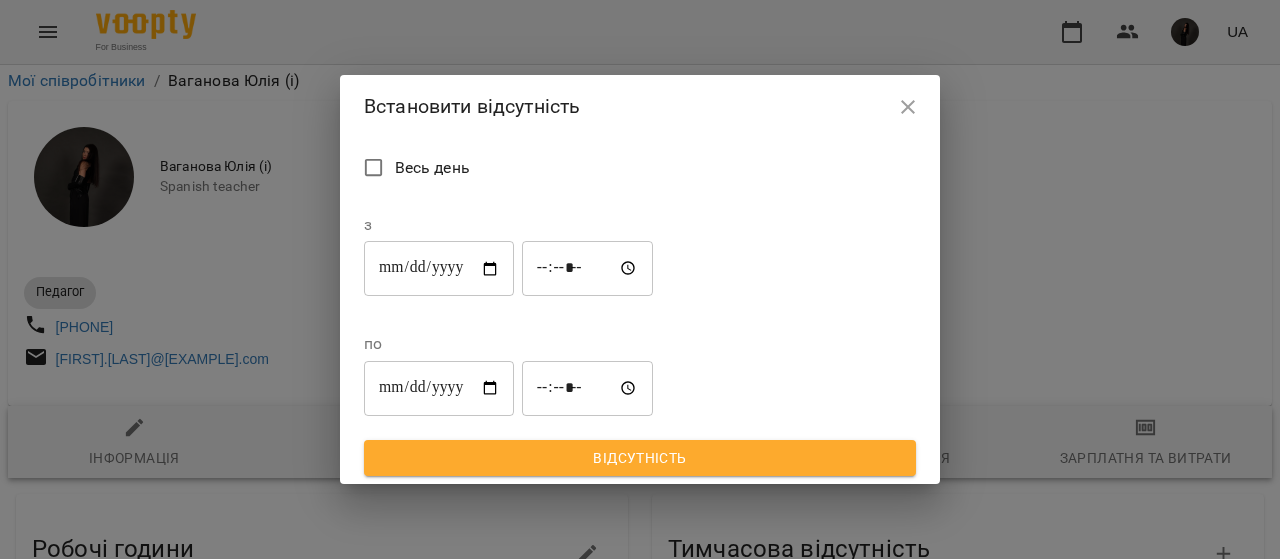 click on "Відсутність" at bounding box center (640, 458) 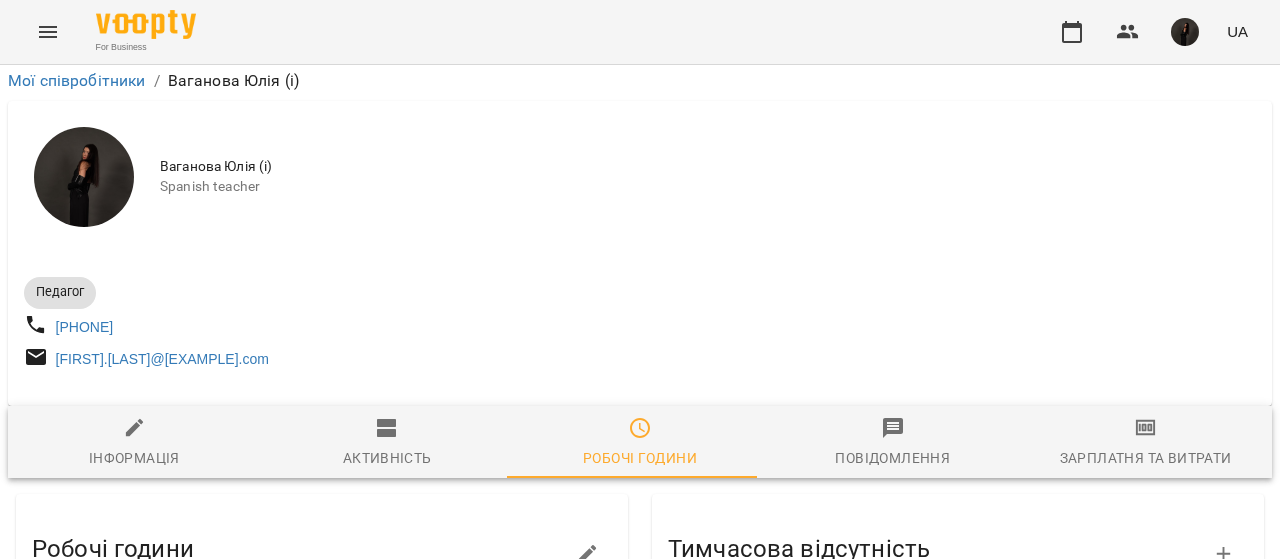 scroll, scrollTop: 523, scrollLeft: 0, axis: vertical 